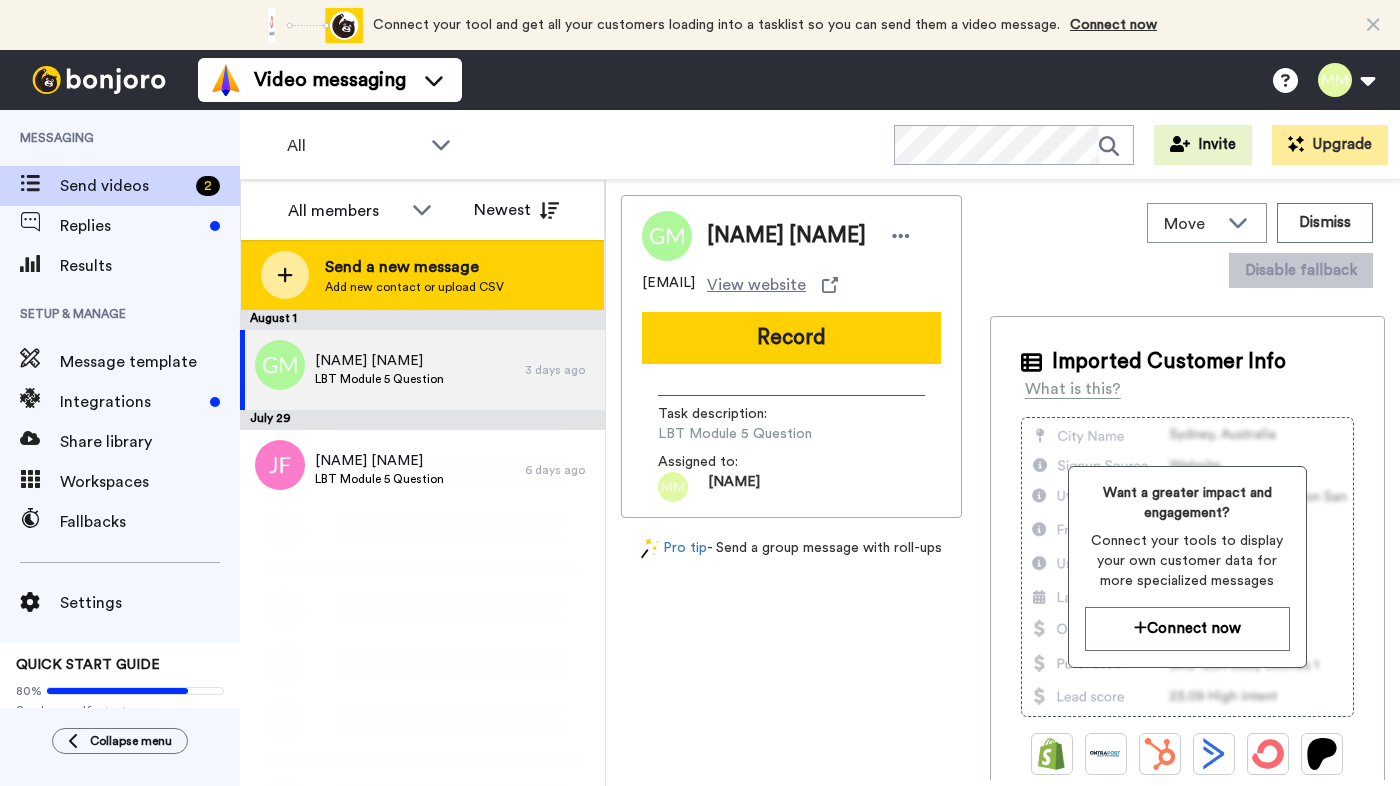 scroll, scrollTop: 0, scrollLeft: 0, axis: both 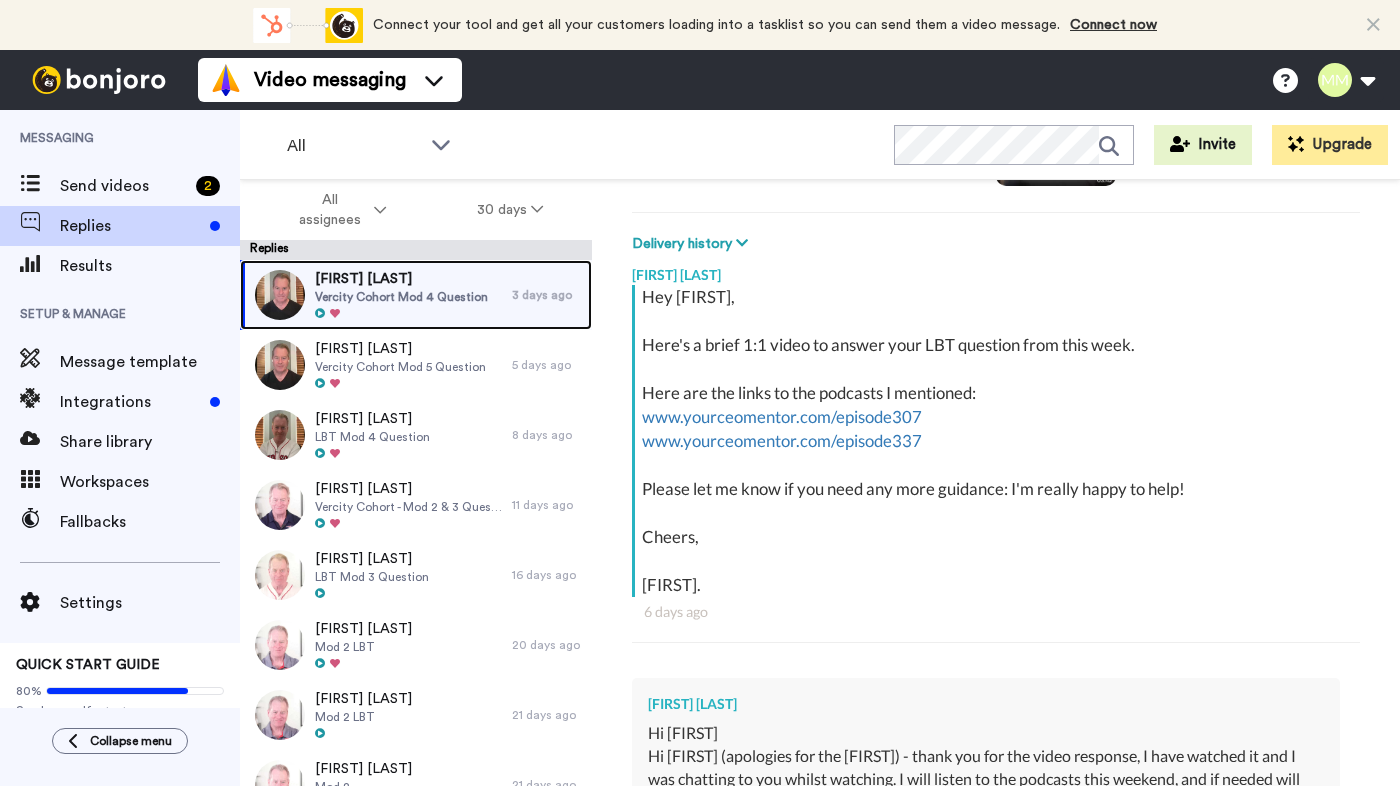 click on "Vercity Cohort Mod 4 Question" at bounding box center (401, 297) 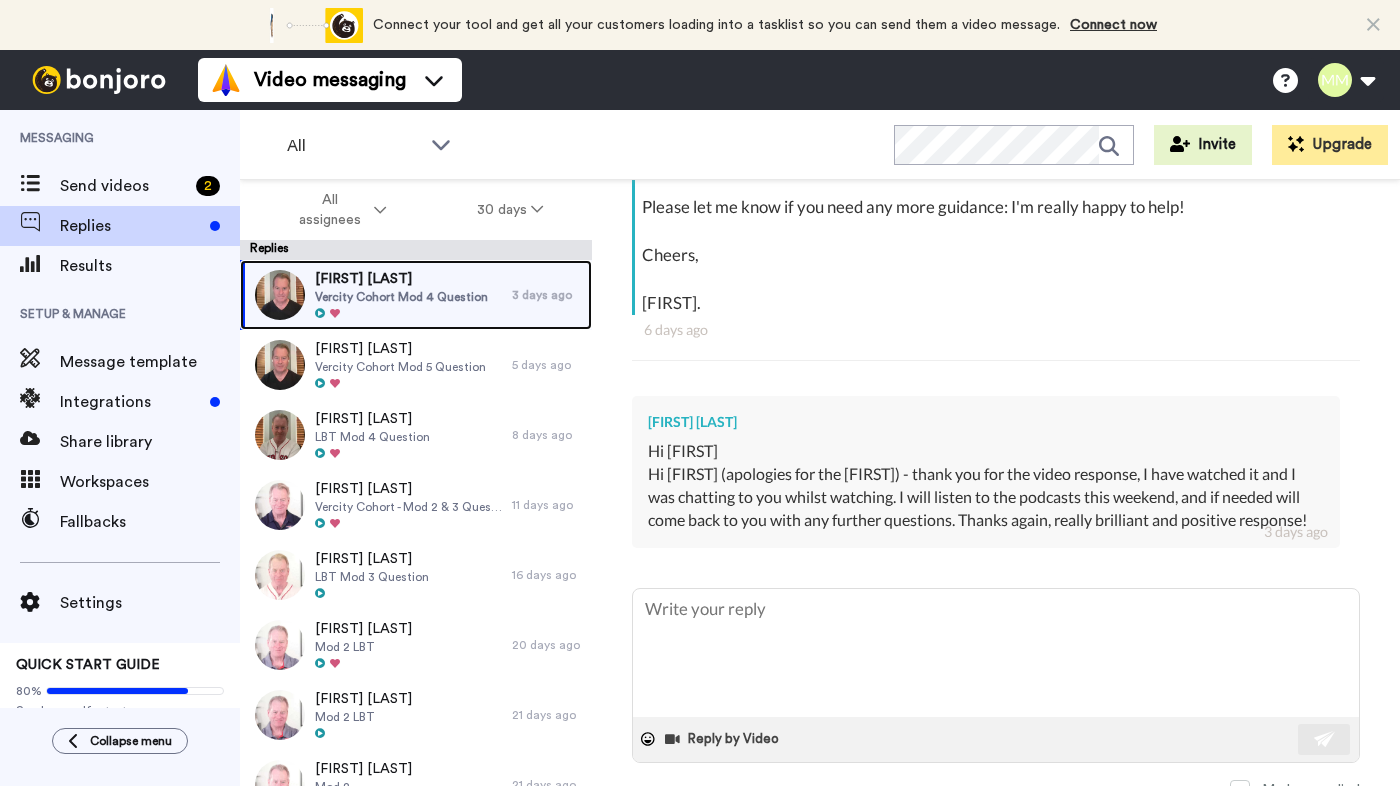 scroll, scrollTop: 559, scrollLeft: 0, axis: vertical 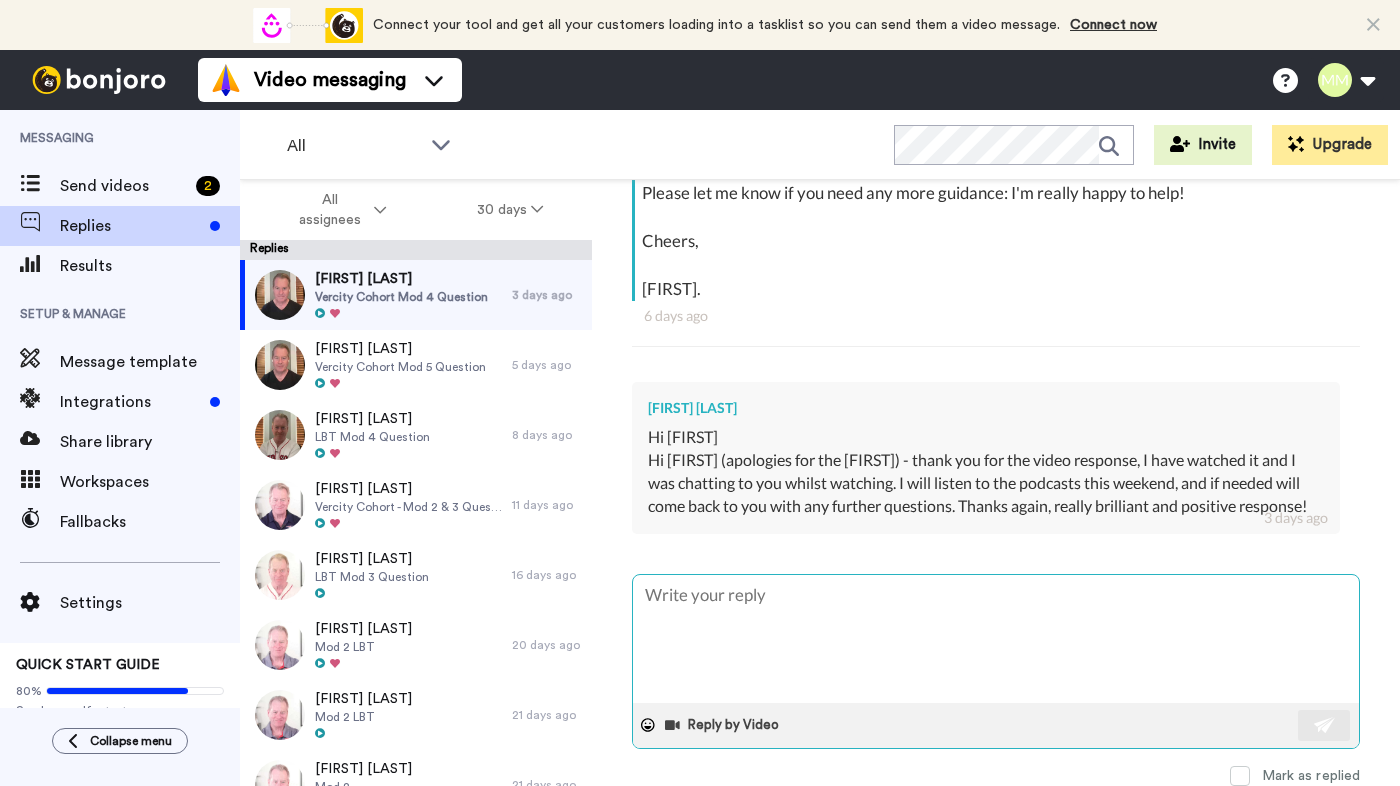 click at bounding box center (996, 639) 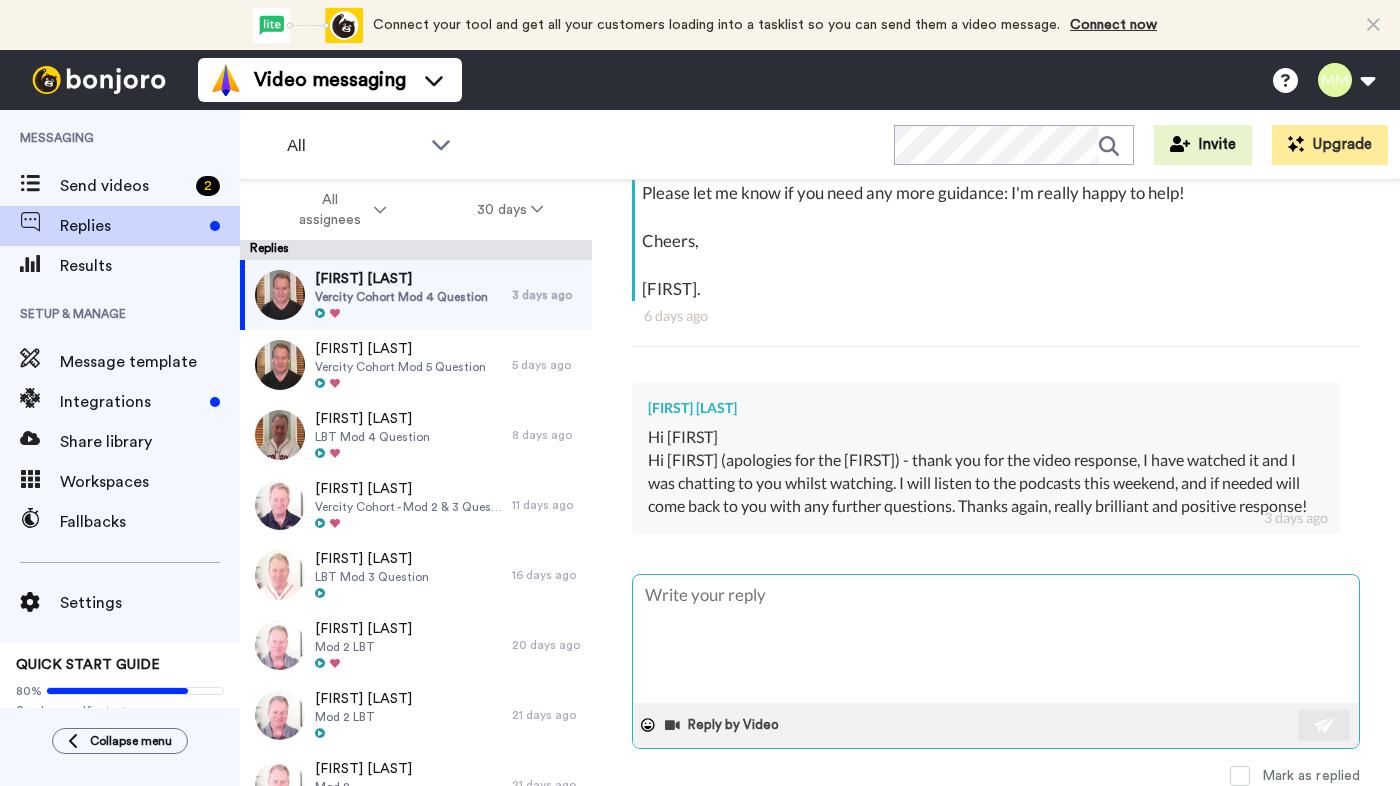 type on "x" 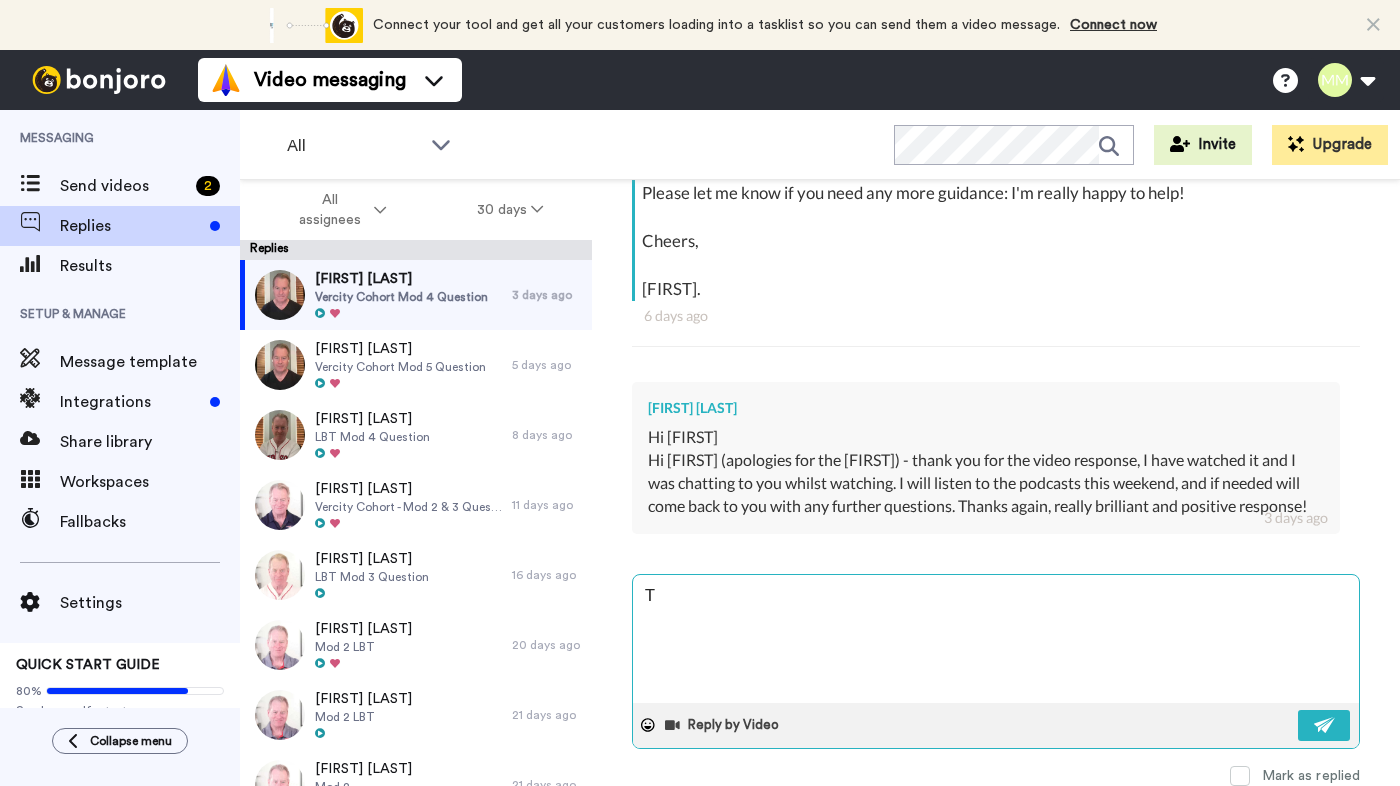 type on "x" 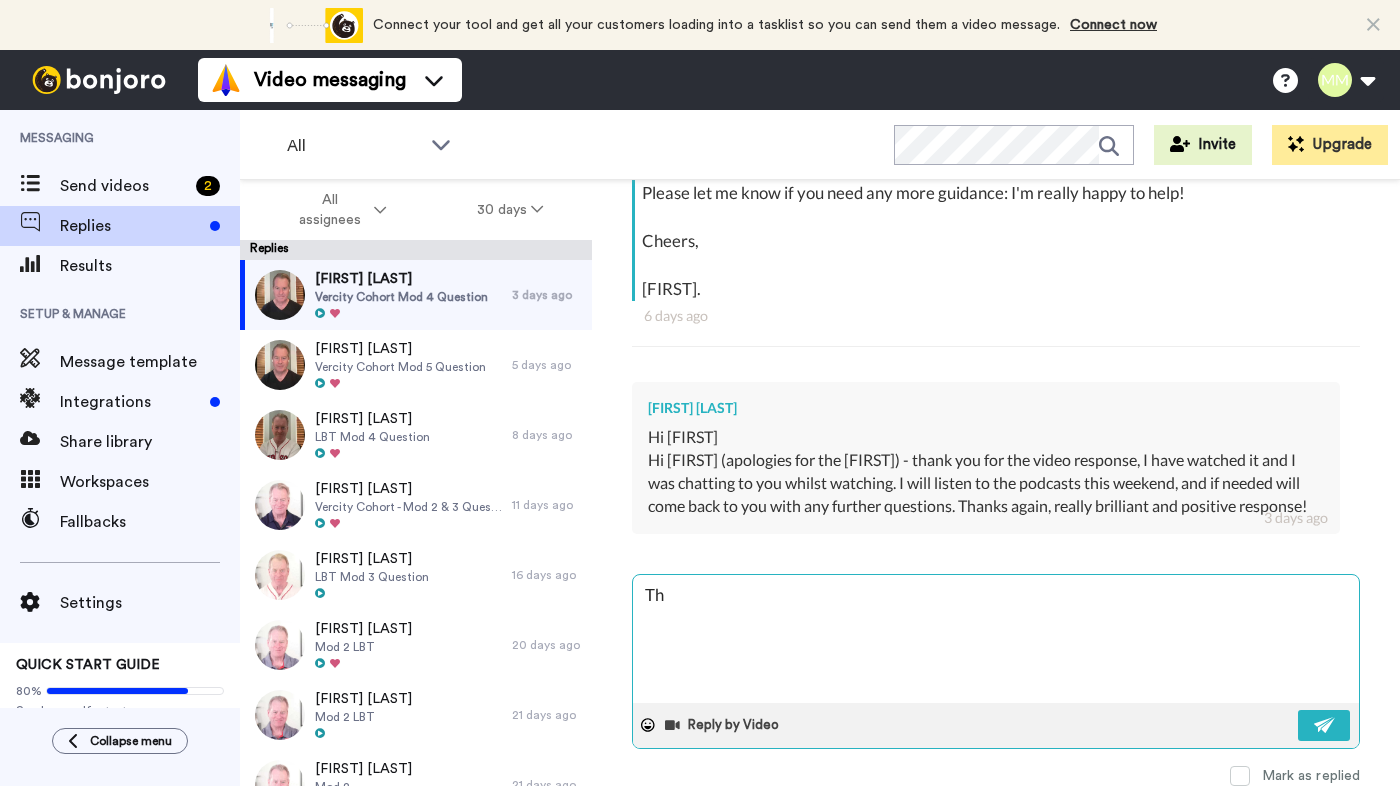 type on "x" 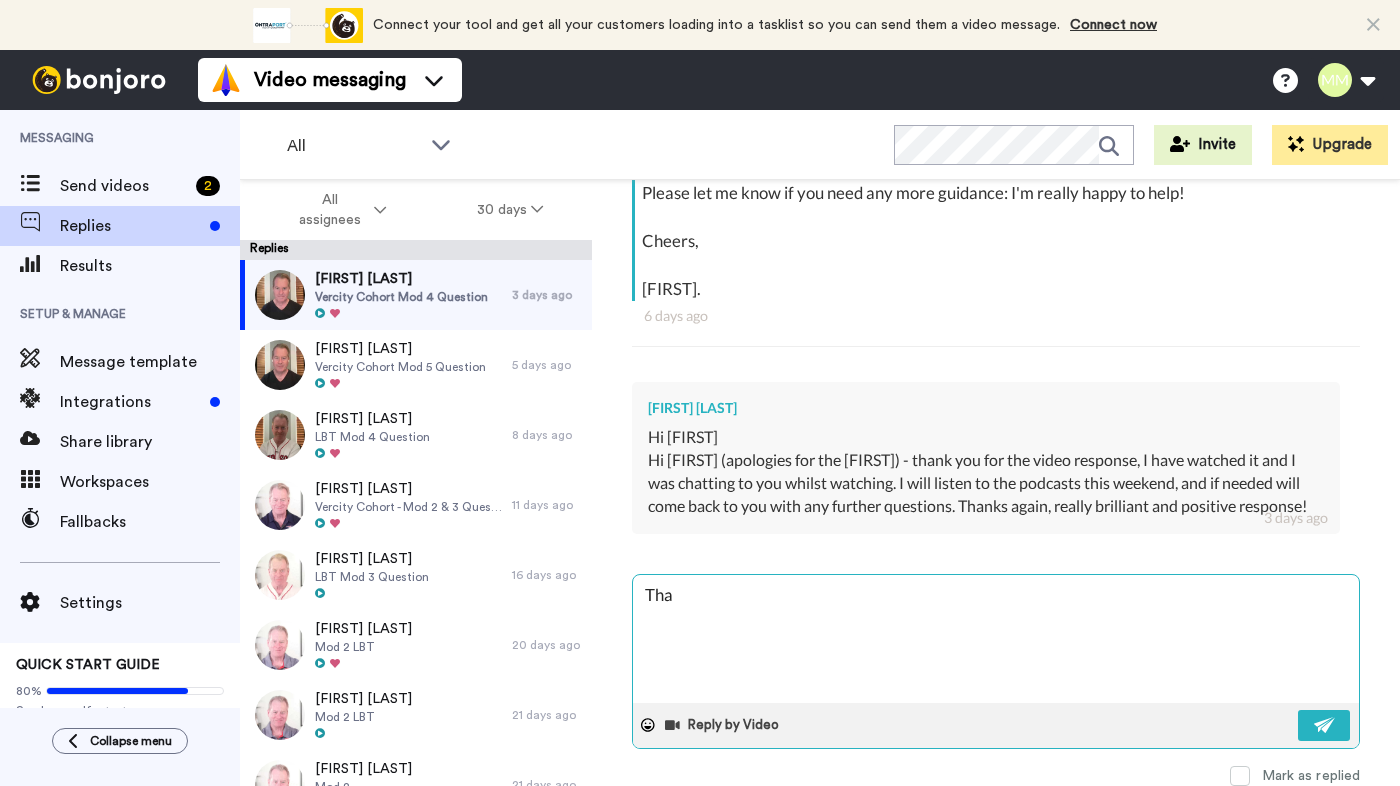 type on "x" 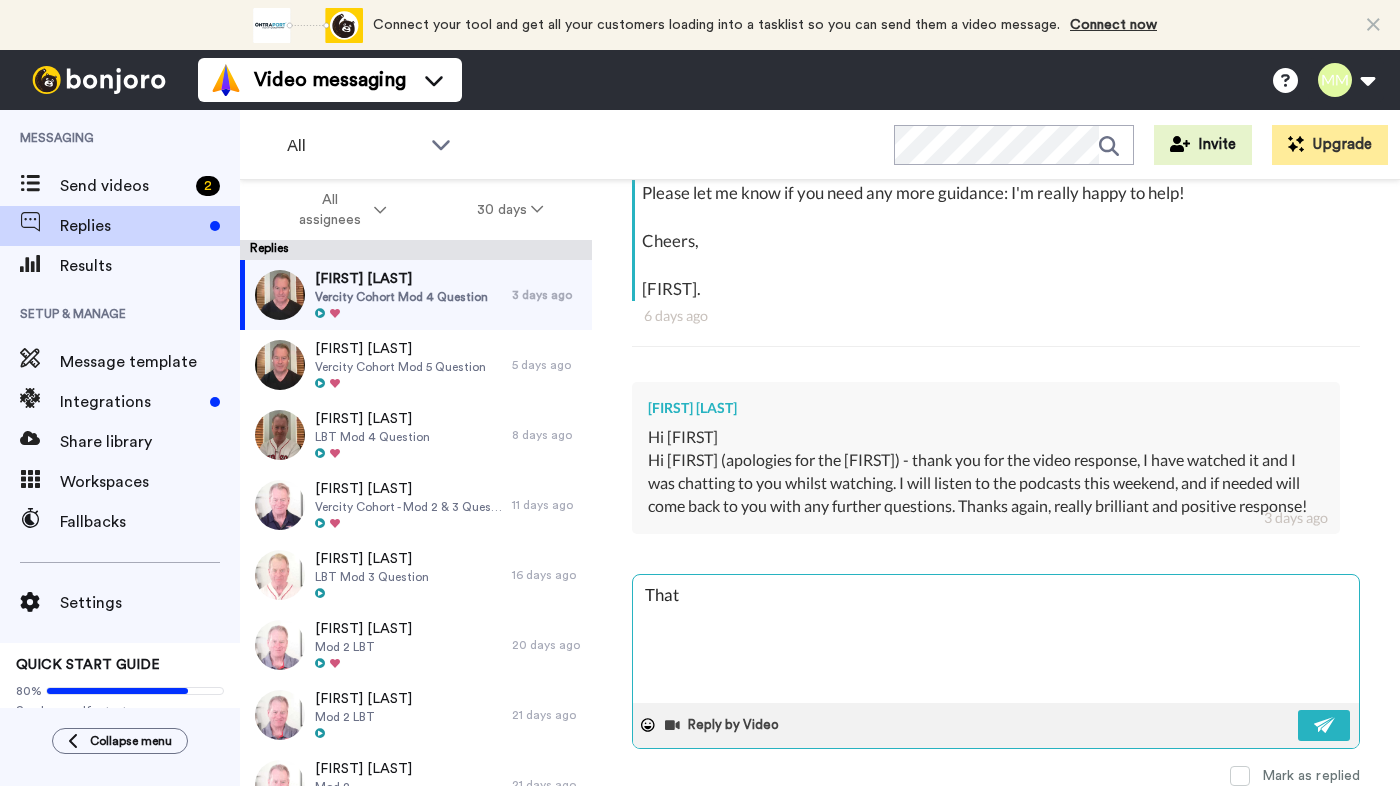 type on "x" 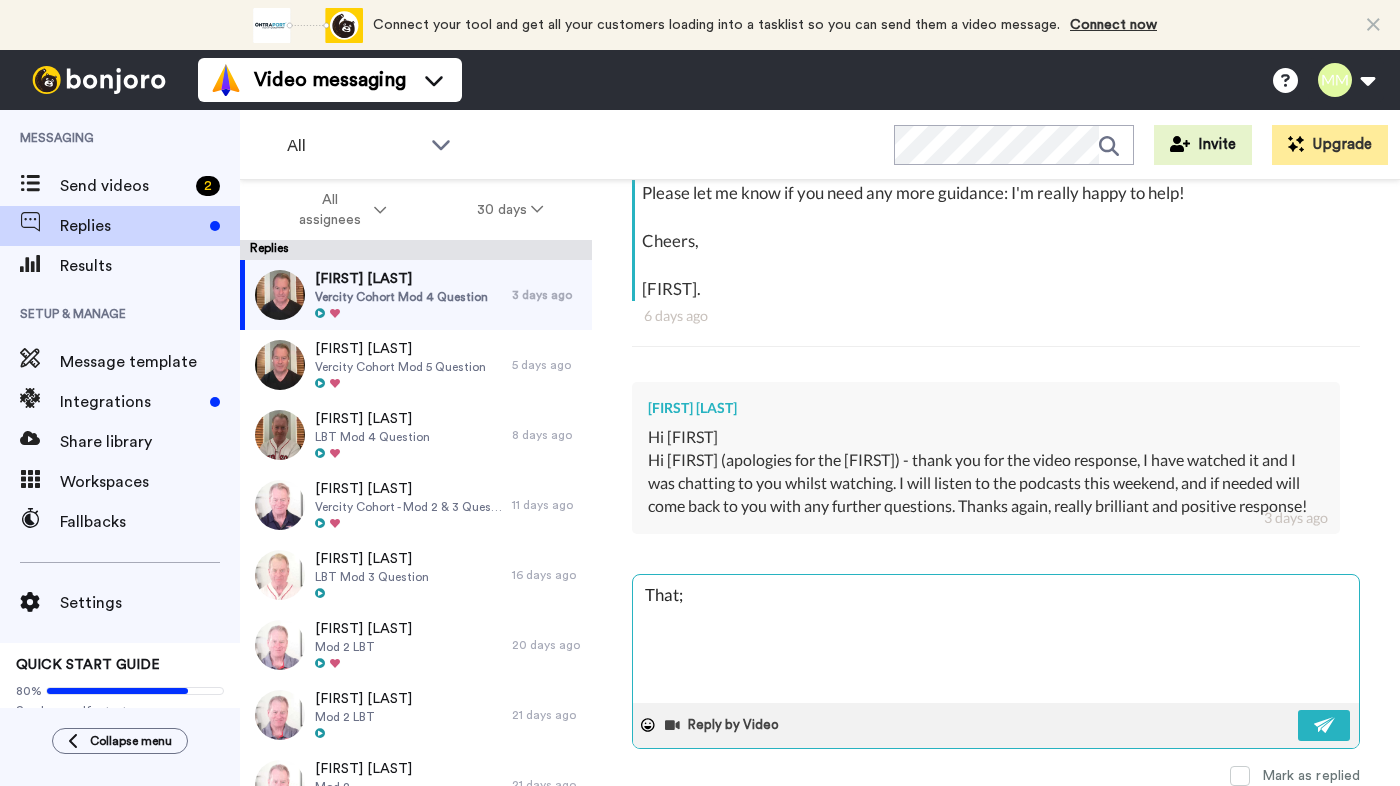 type on "x" 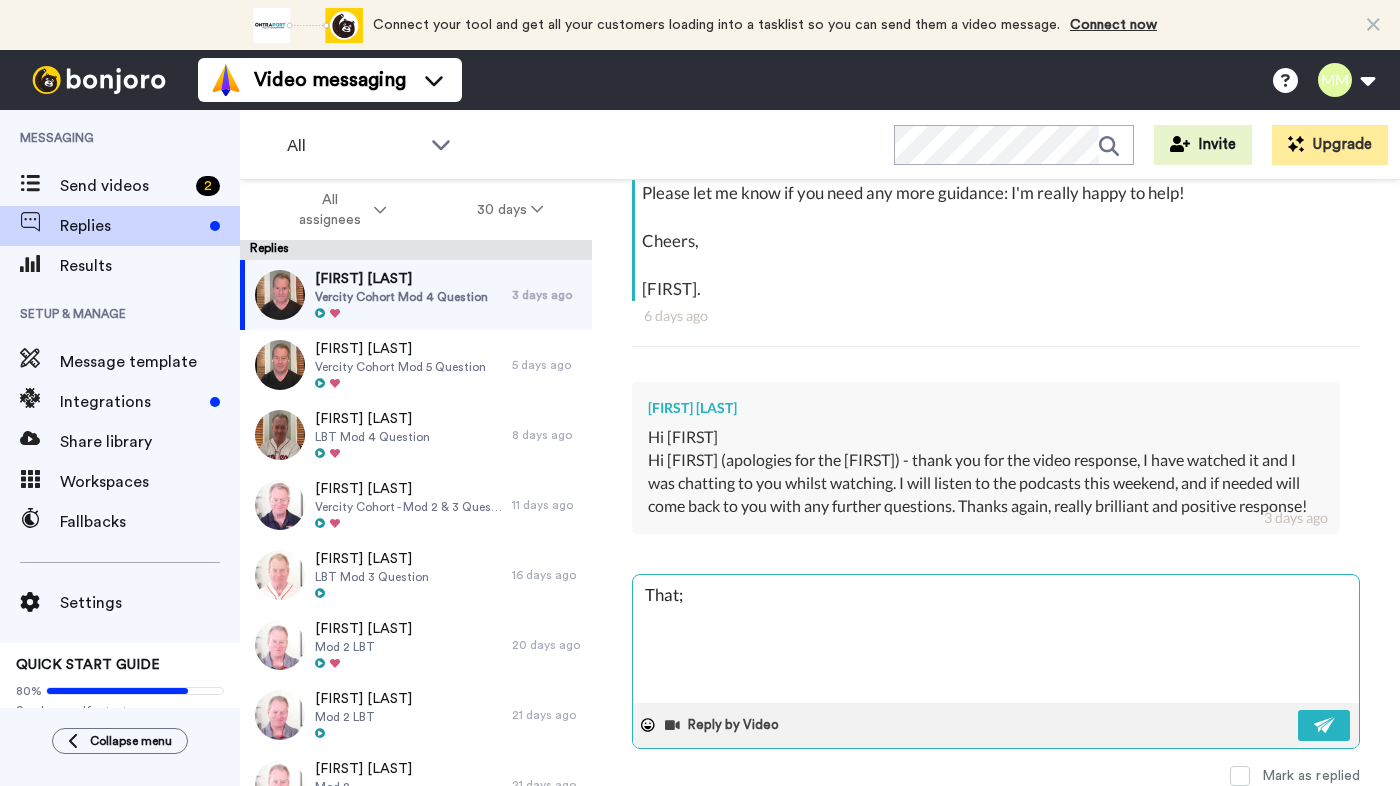 type on "x" 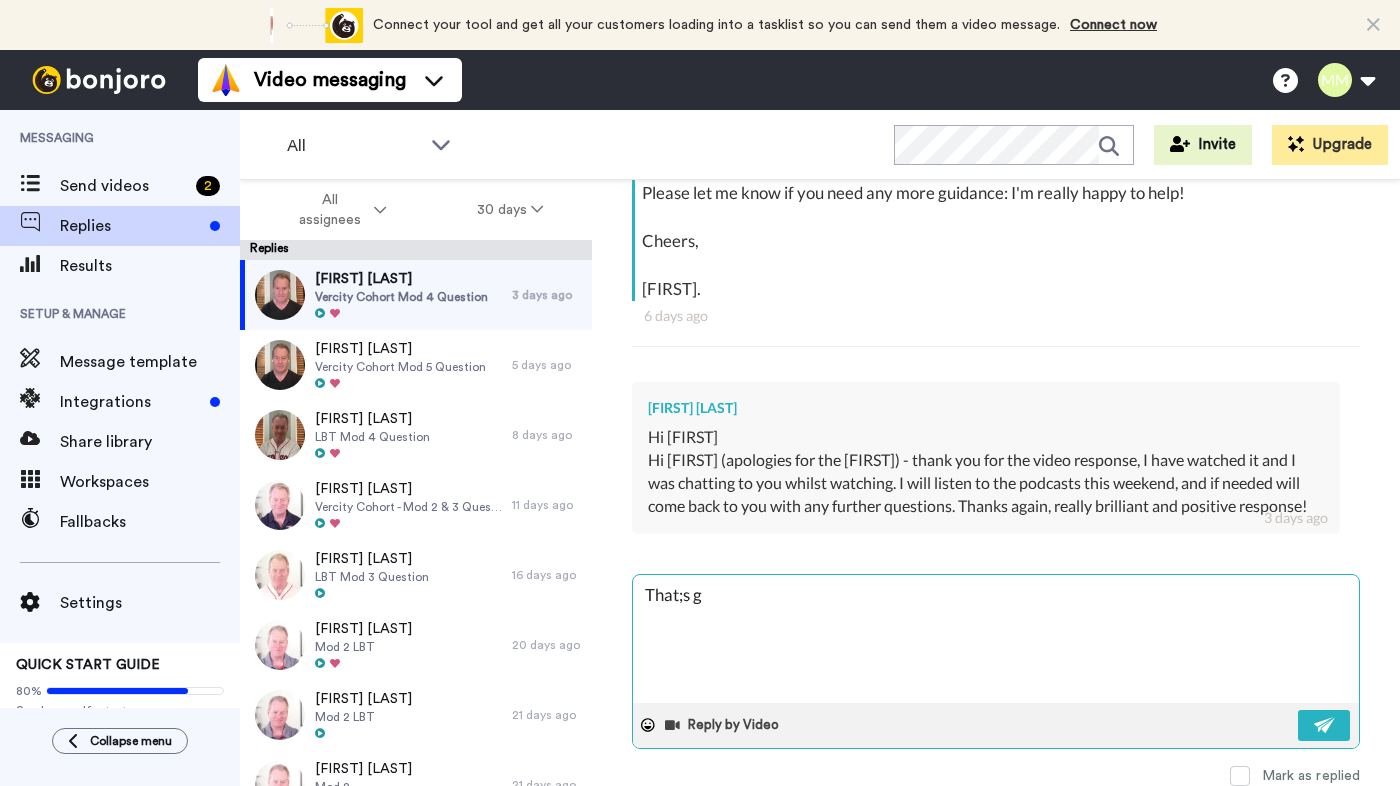 type on "That;s gr" 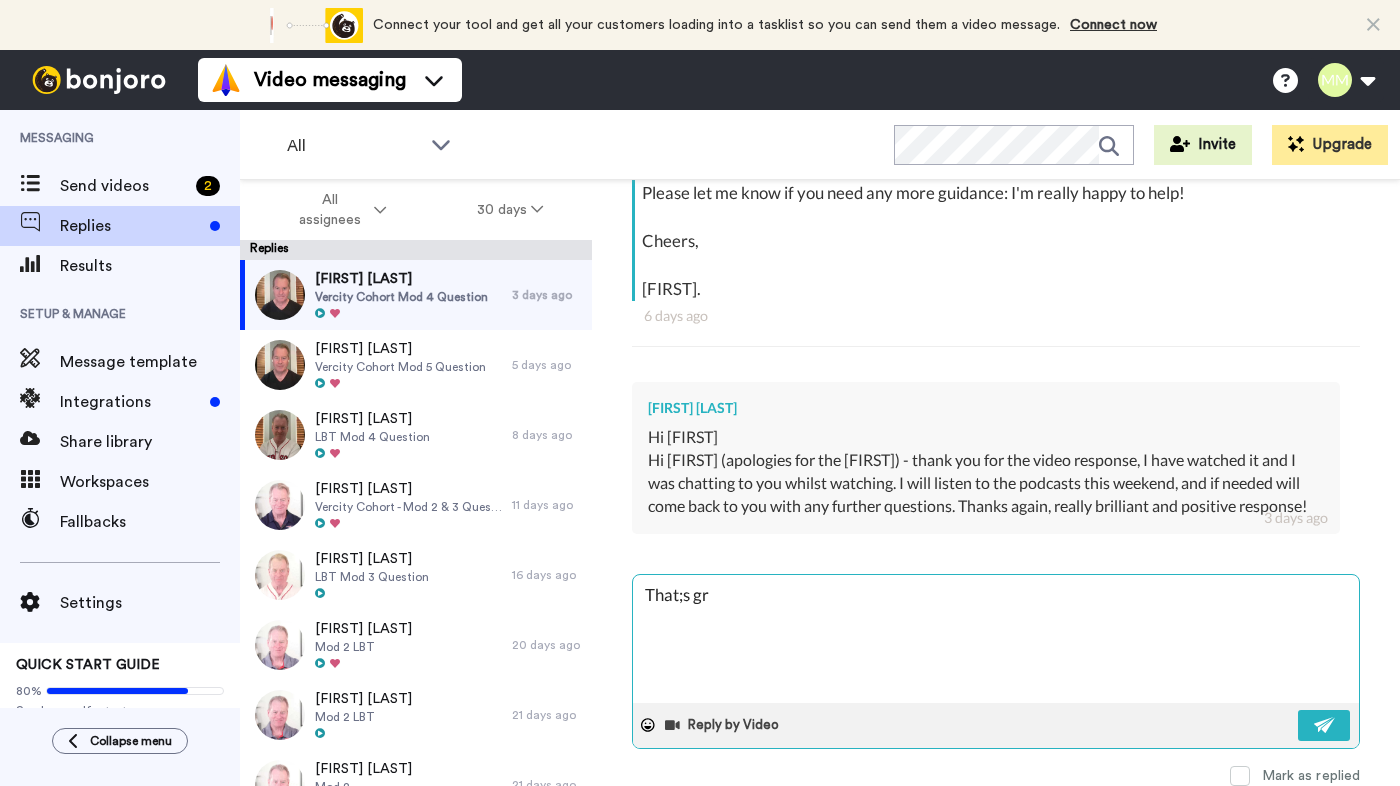 type on "x" 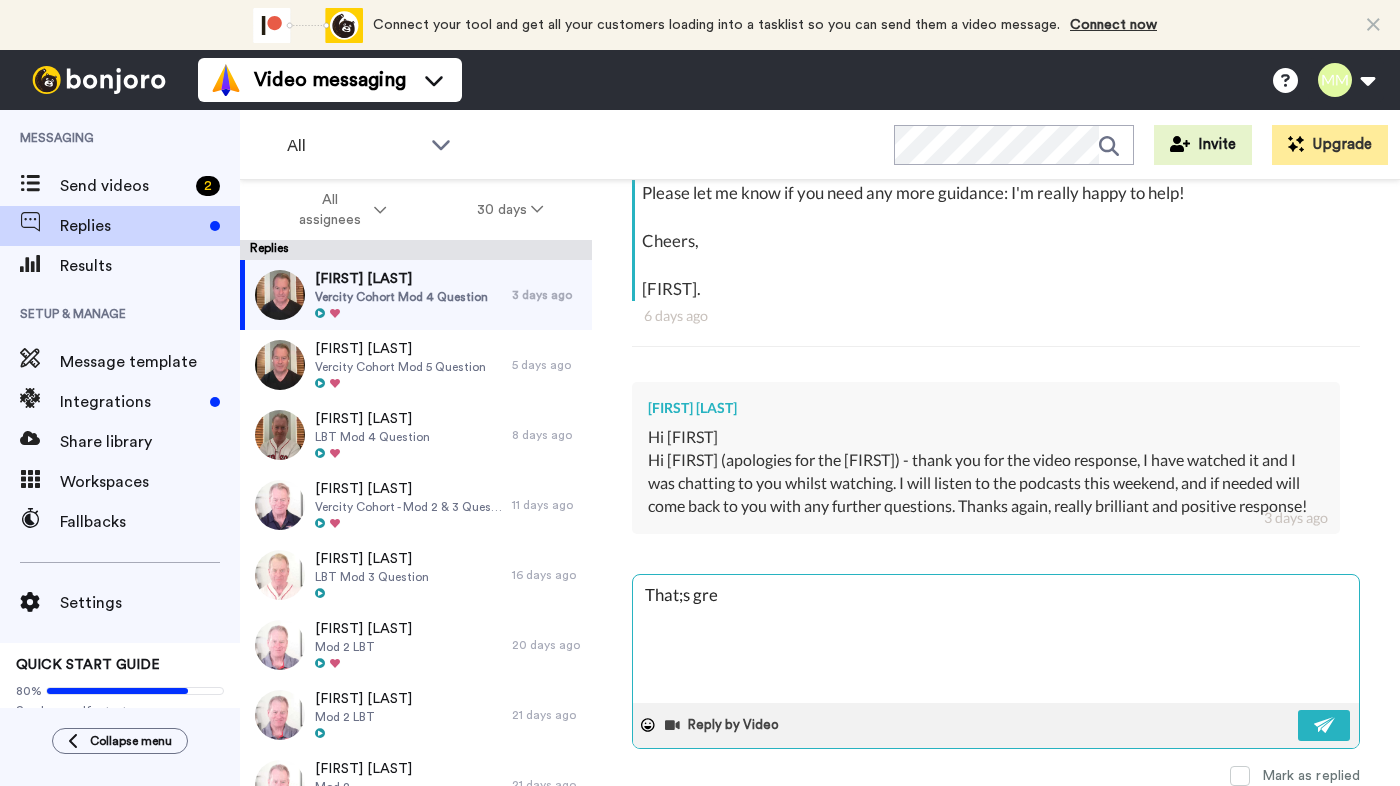 type on "x" 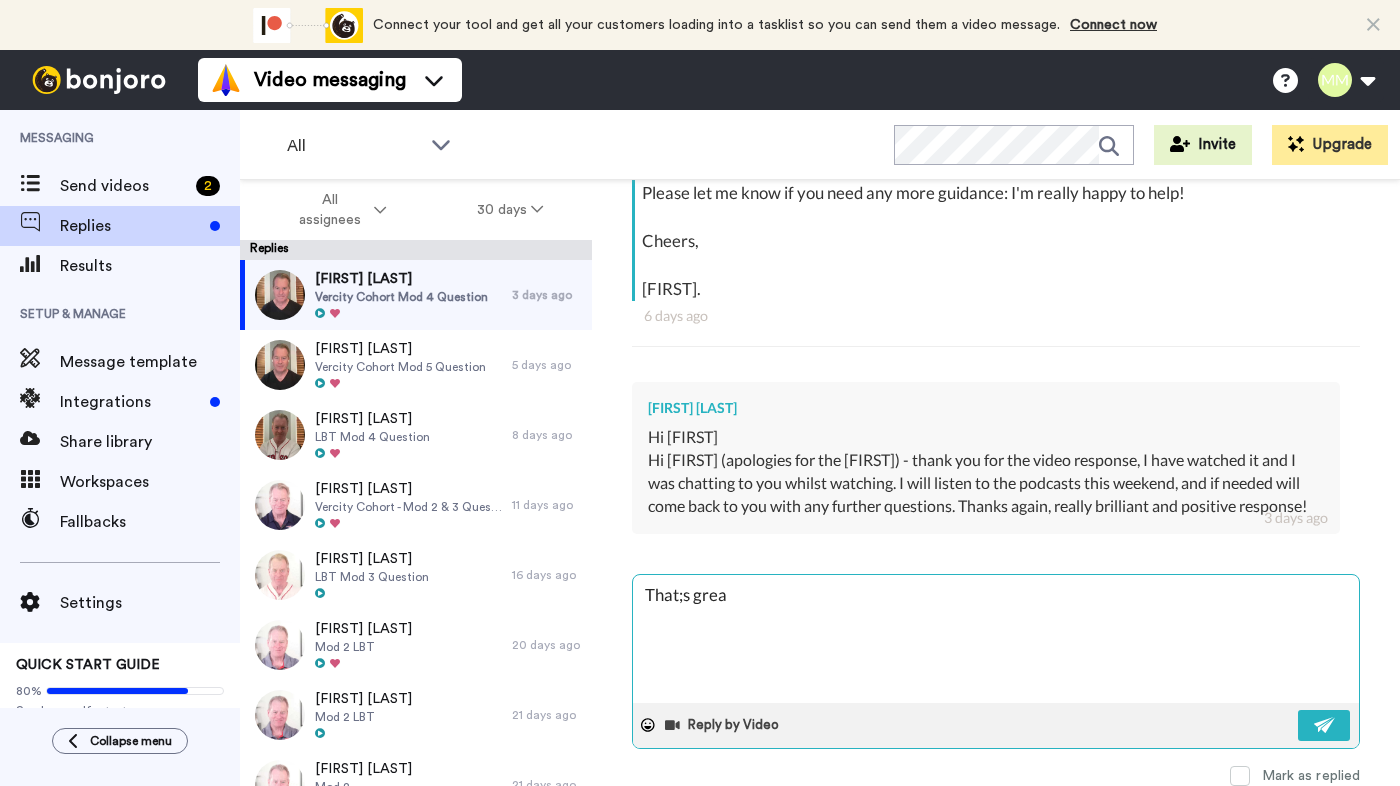 type on "x" 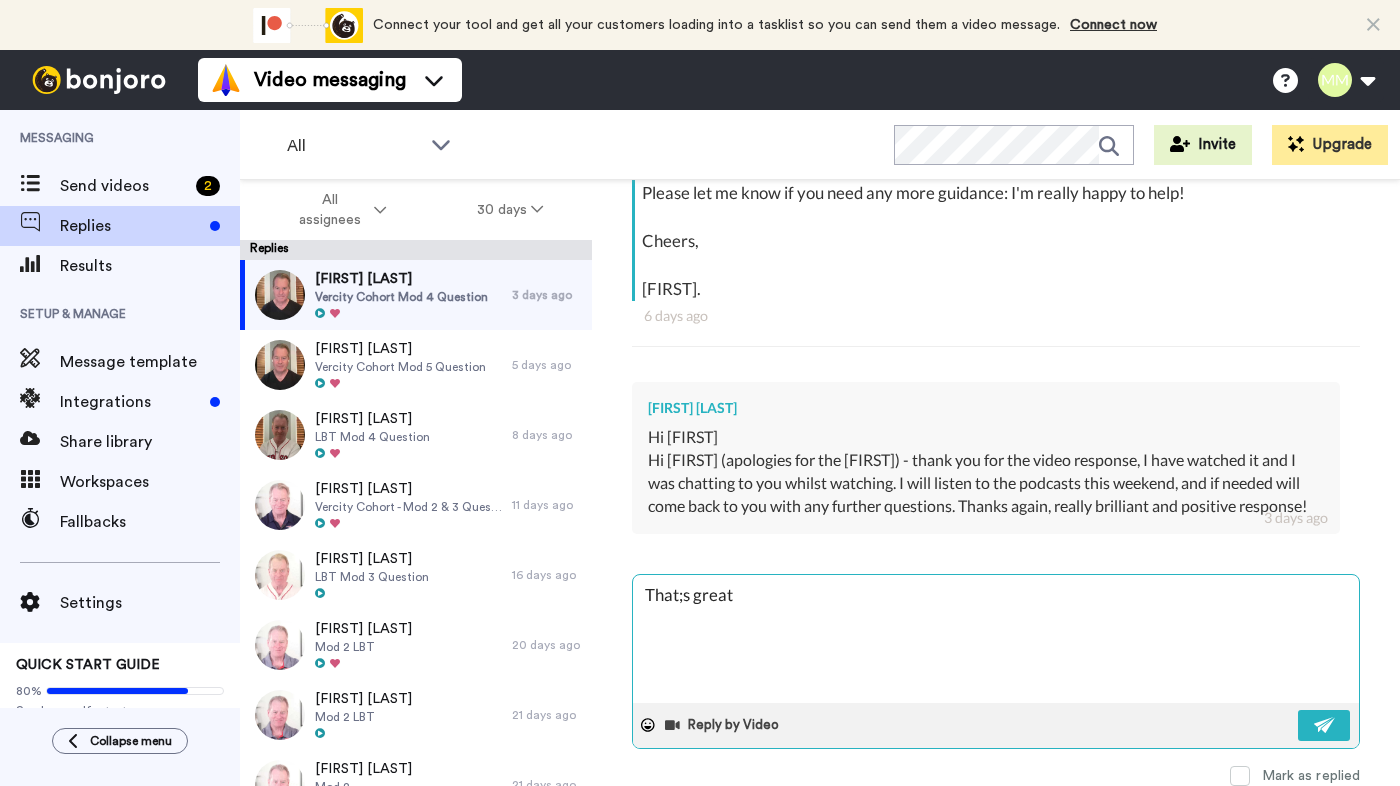 type on "That;s great" 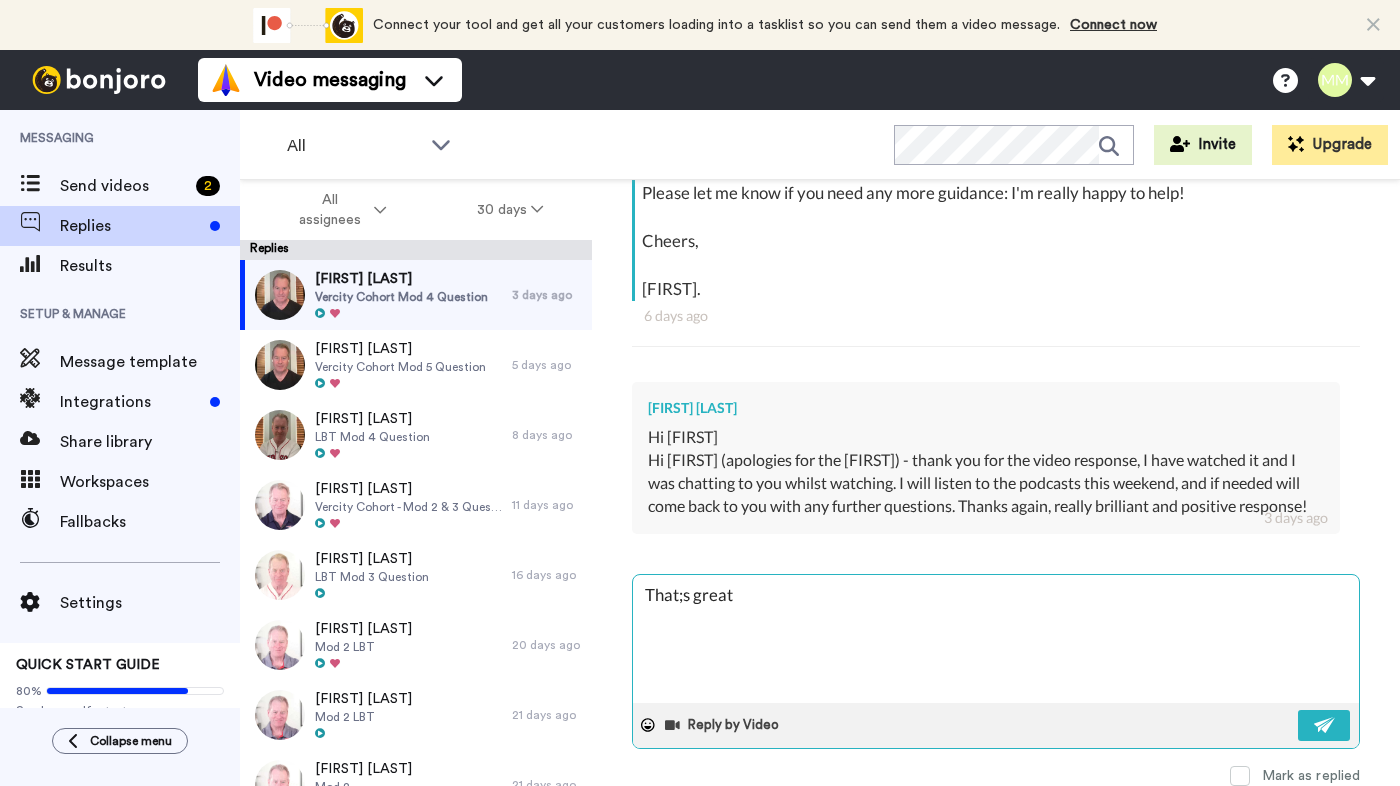 type on "x" 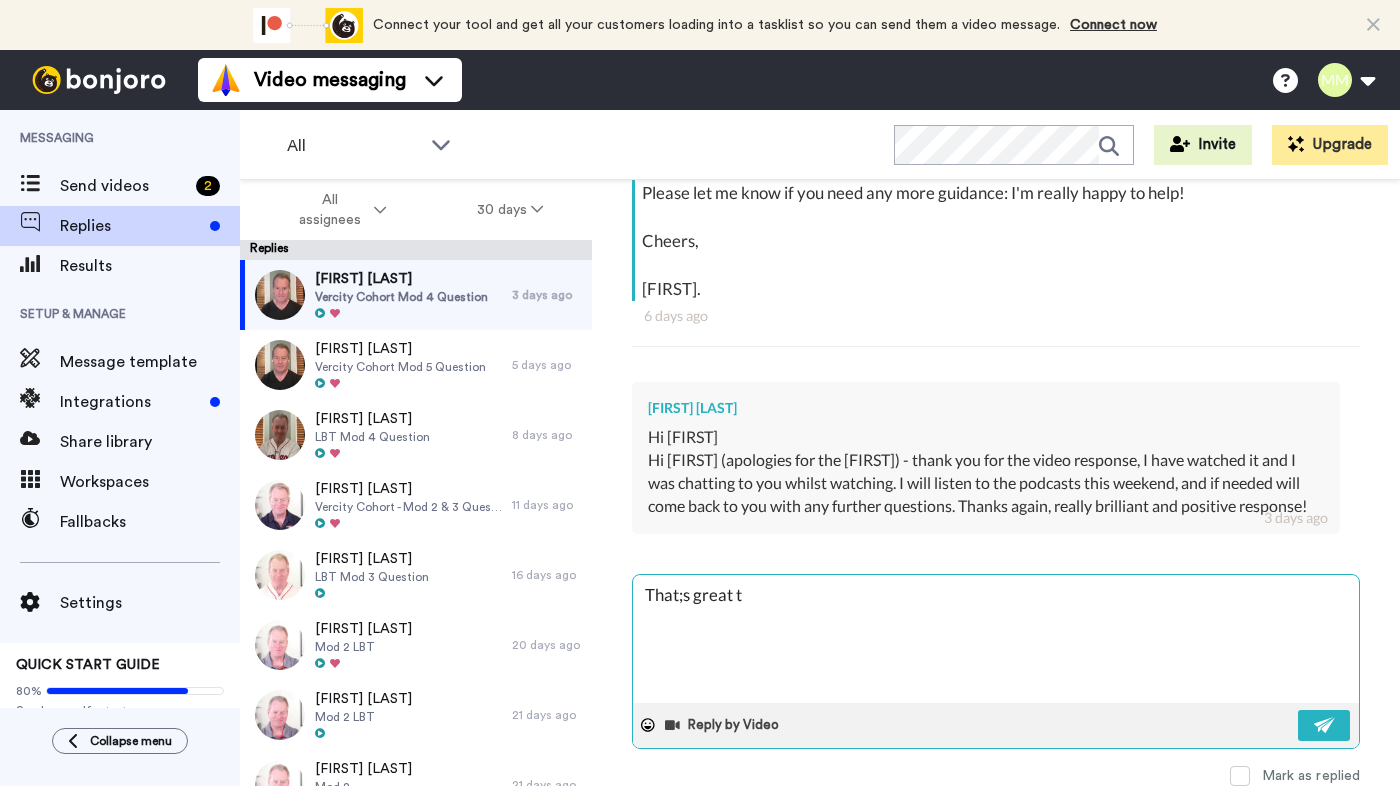 type on "x" 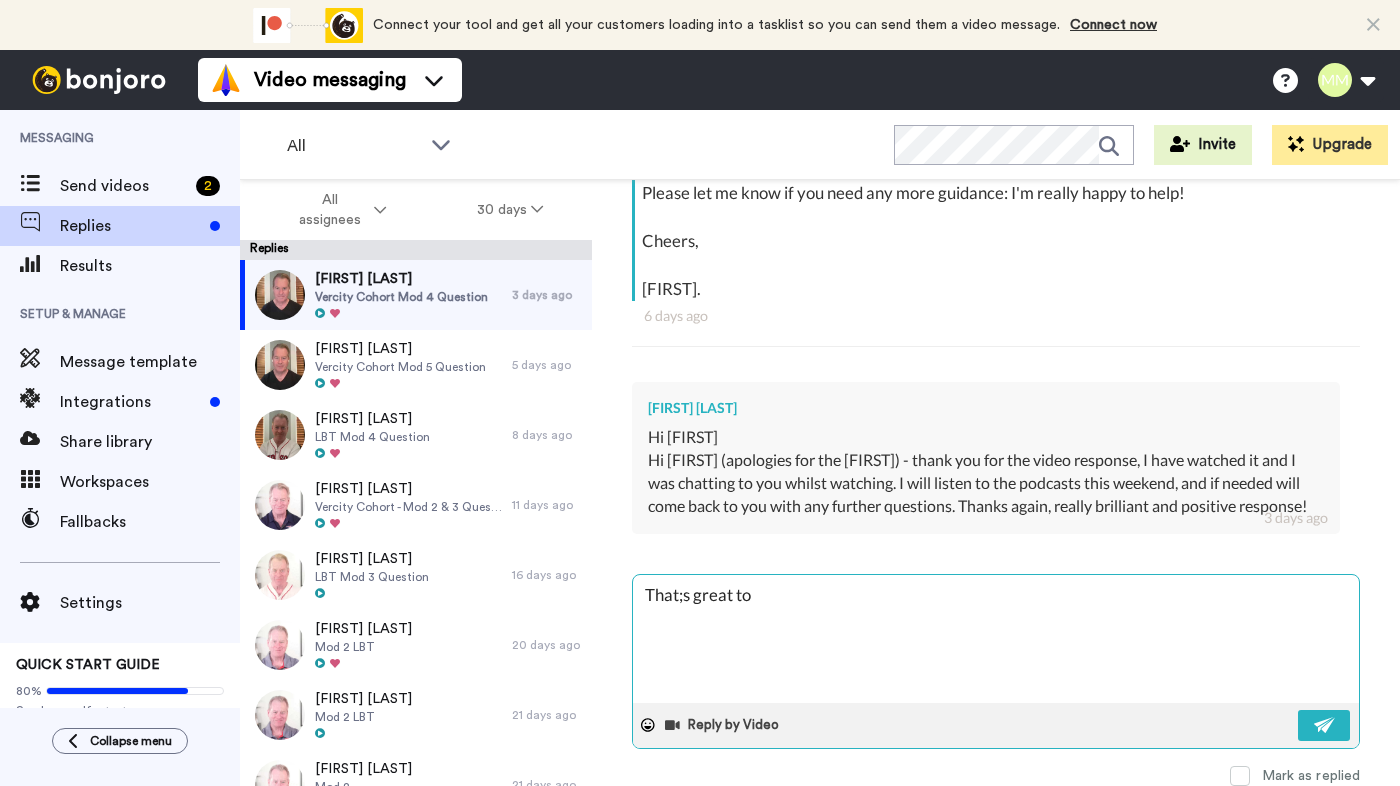 type on "That;s great to" 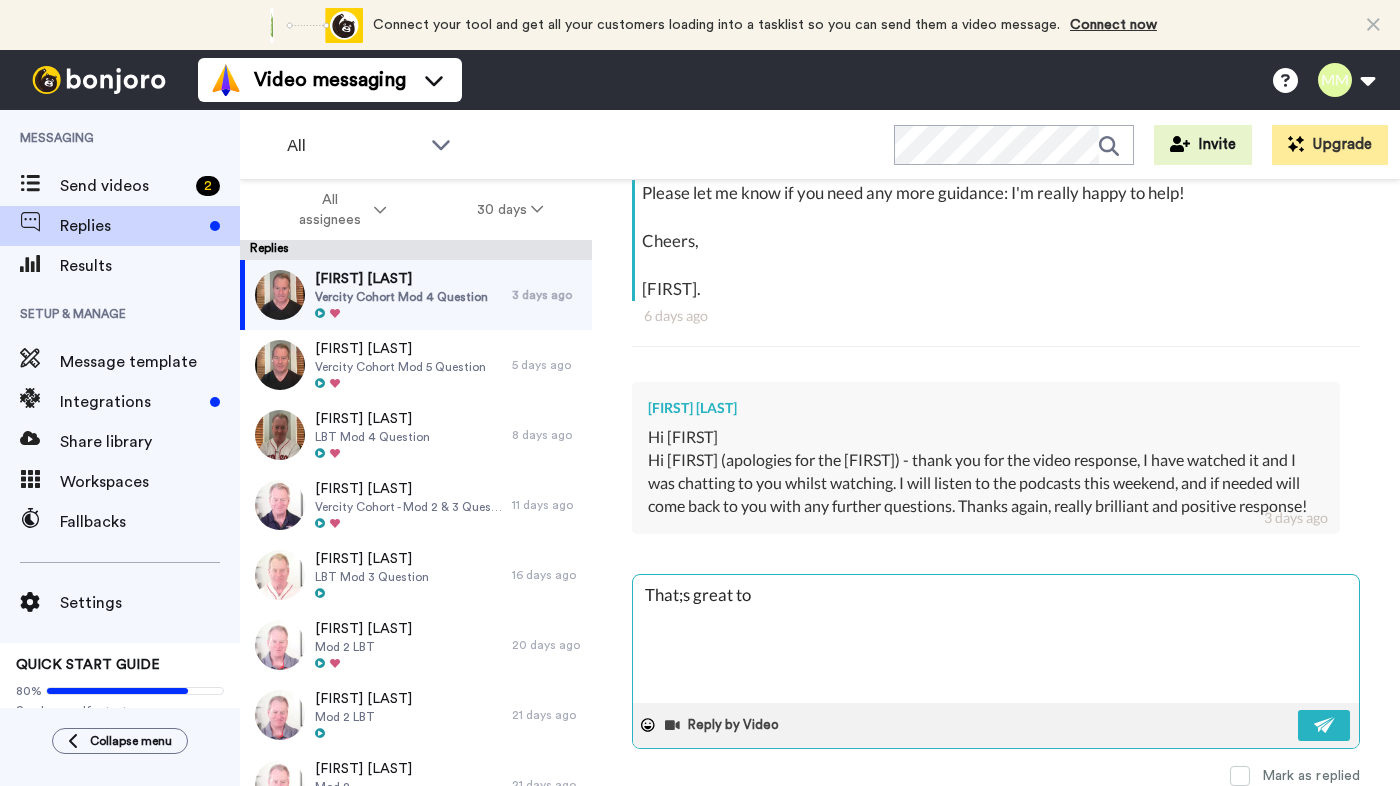 type on "x" 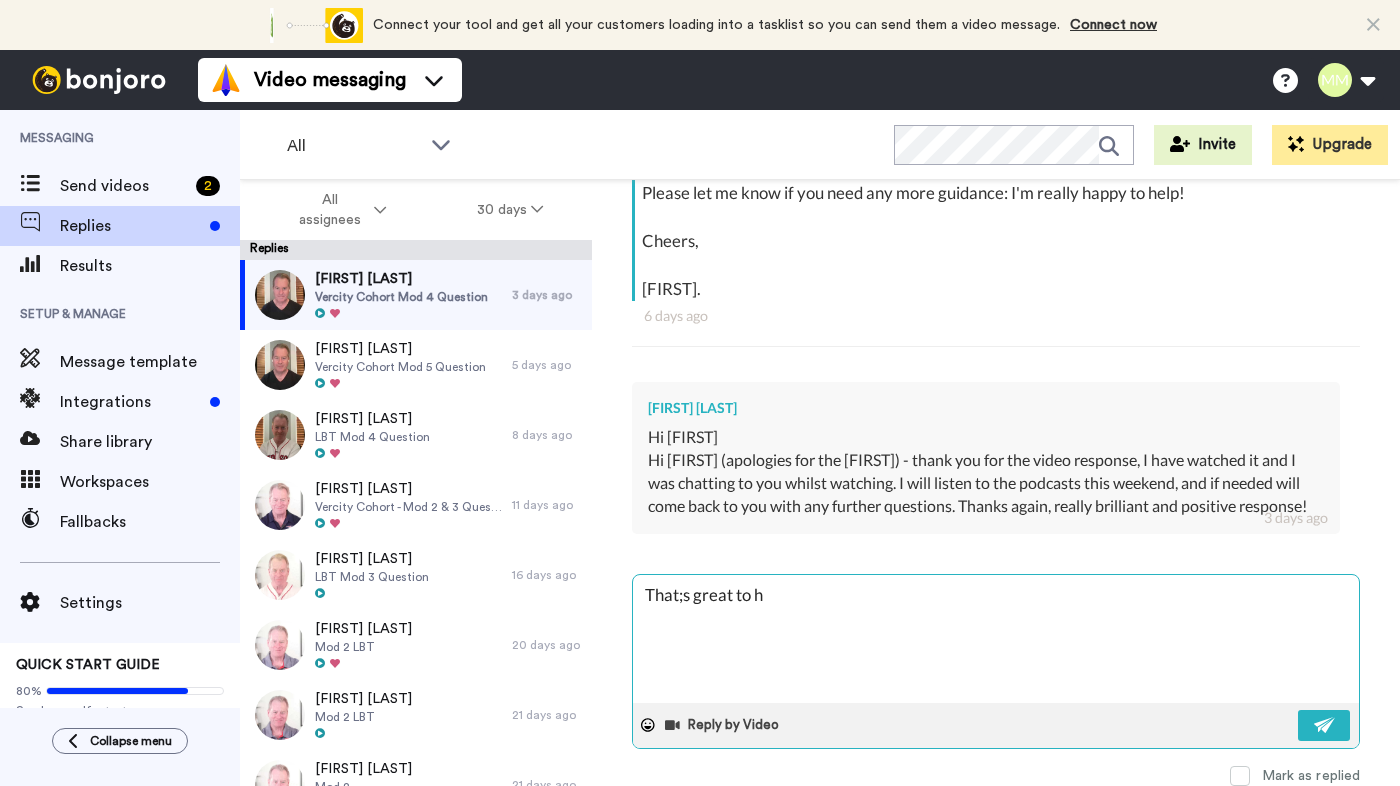 type on "x" 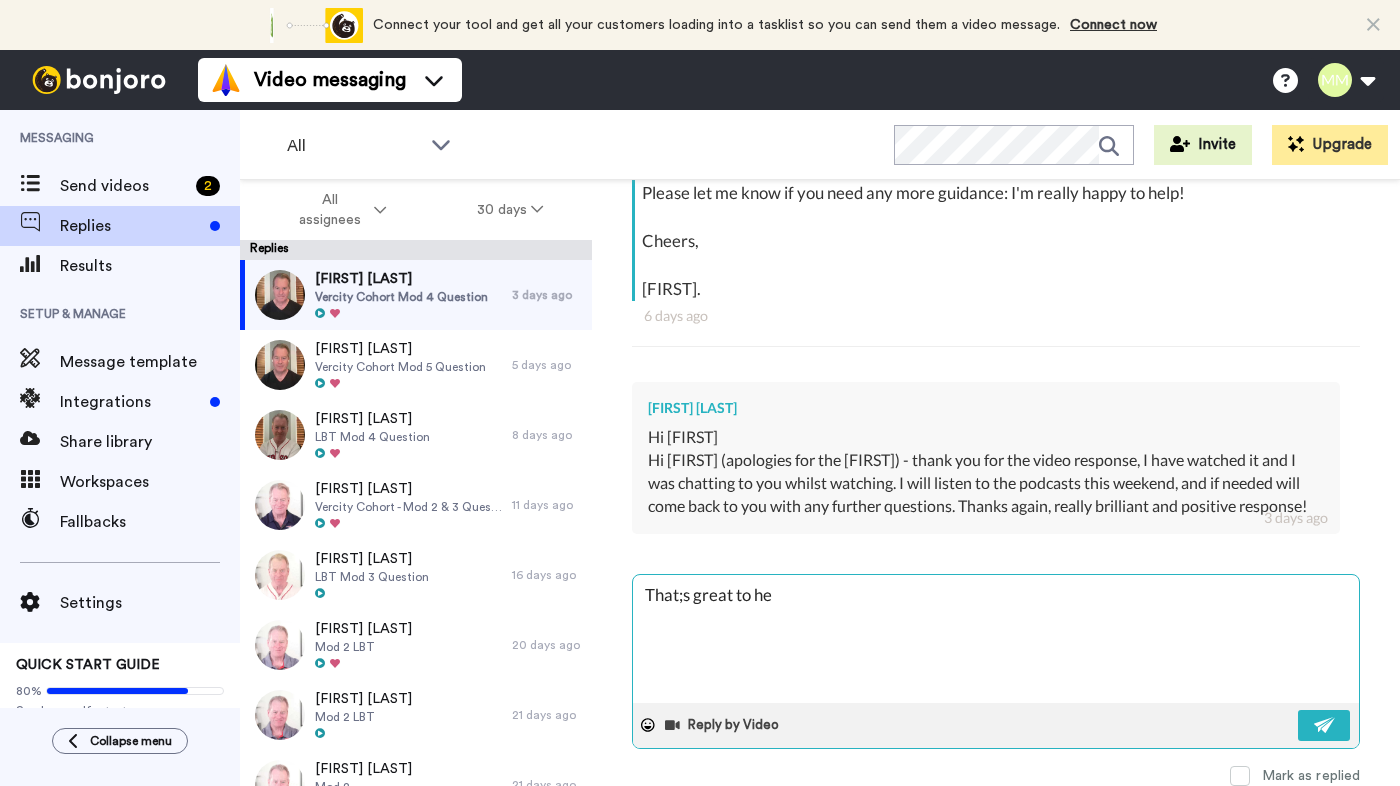 type on "x" 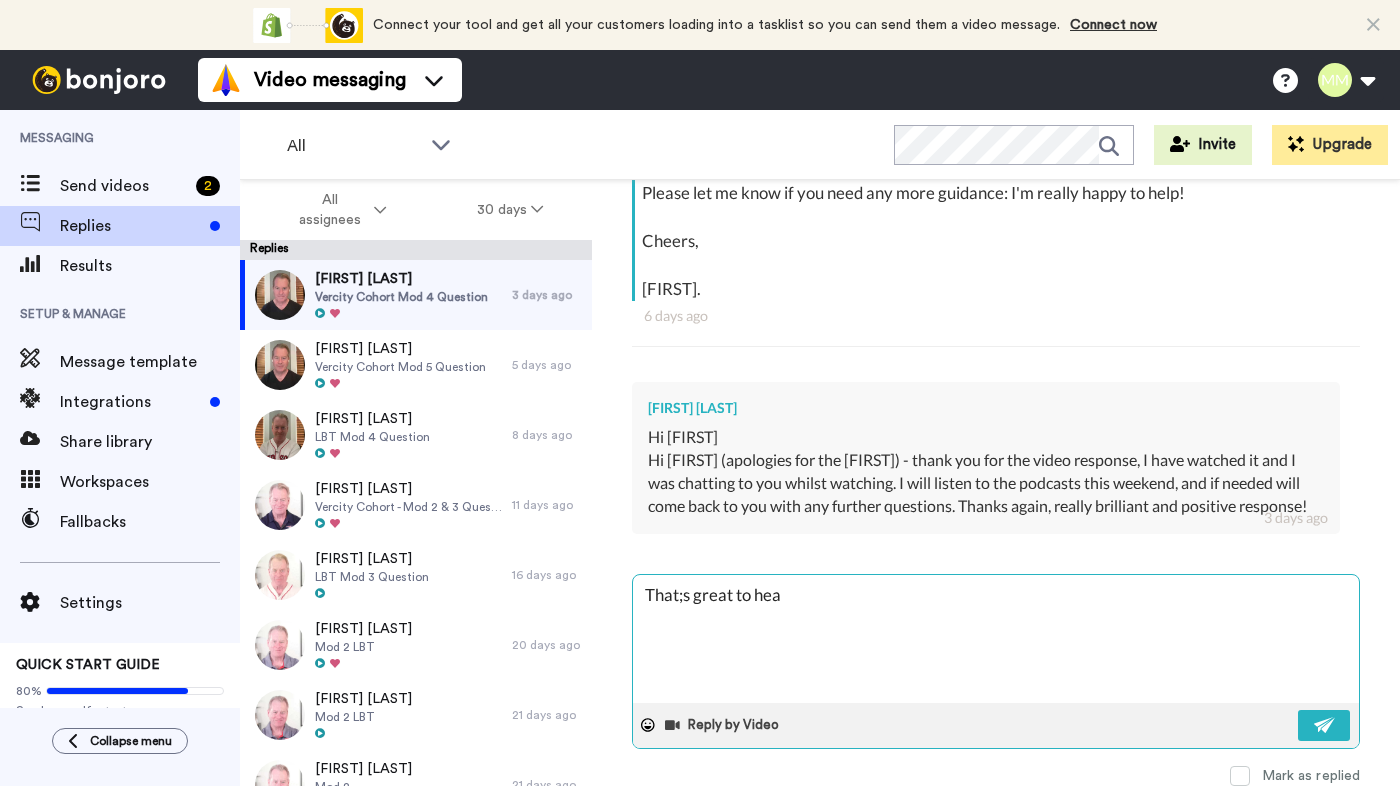 type on "x" 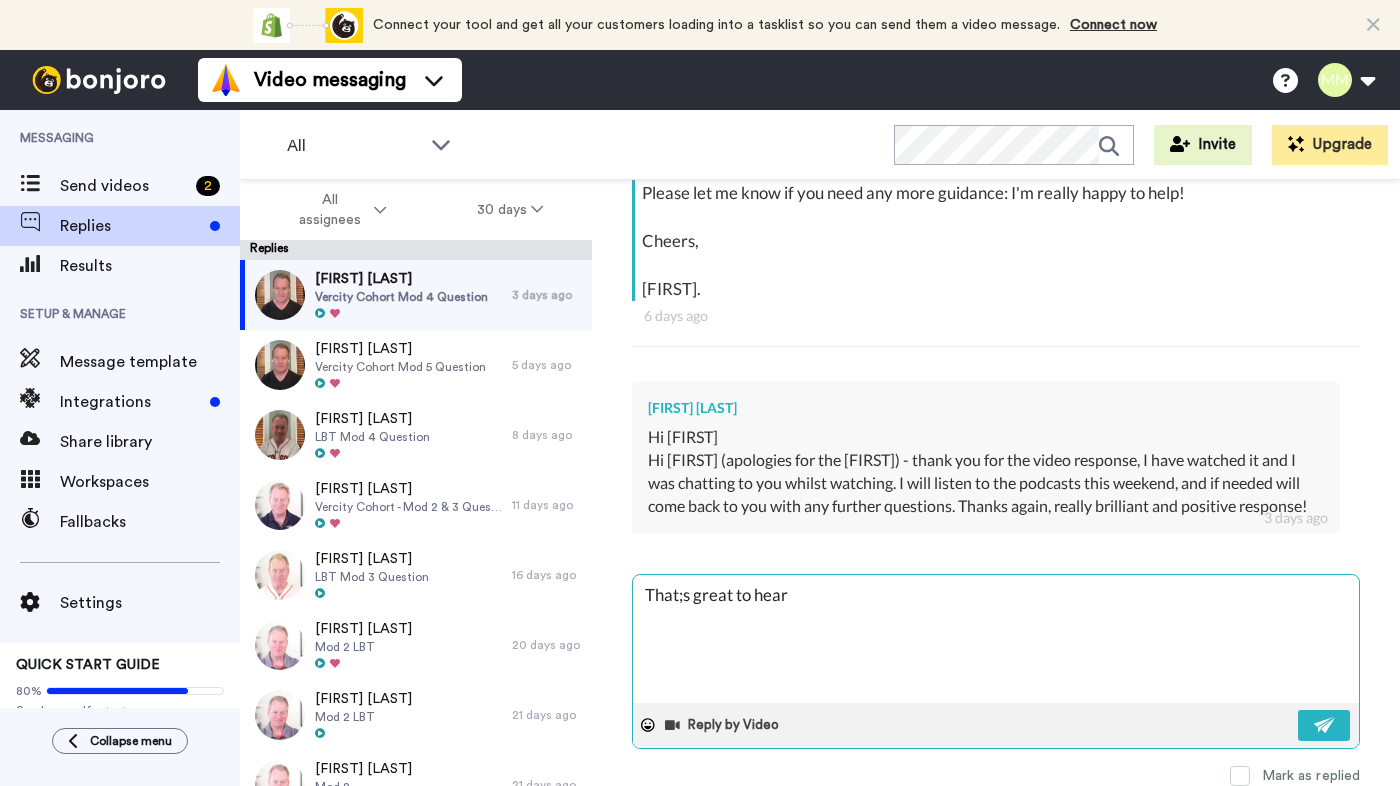 type on "x" 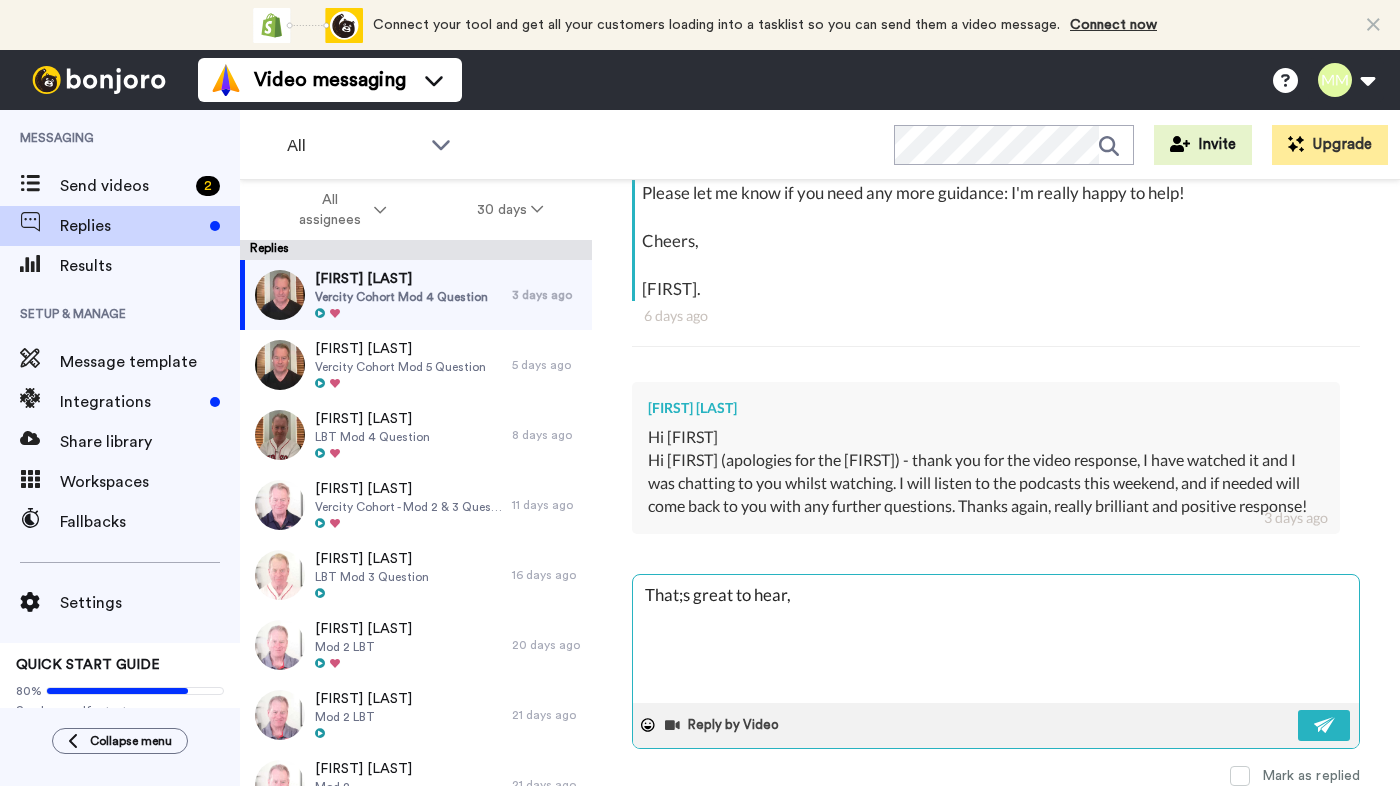 type on "x" 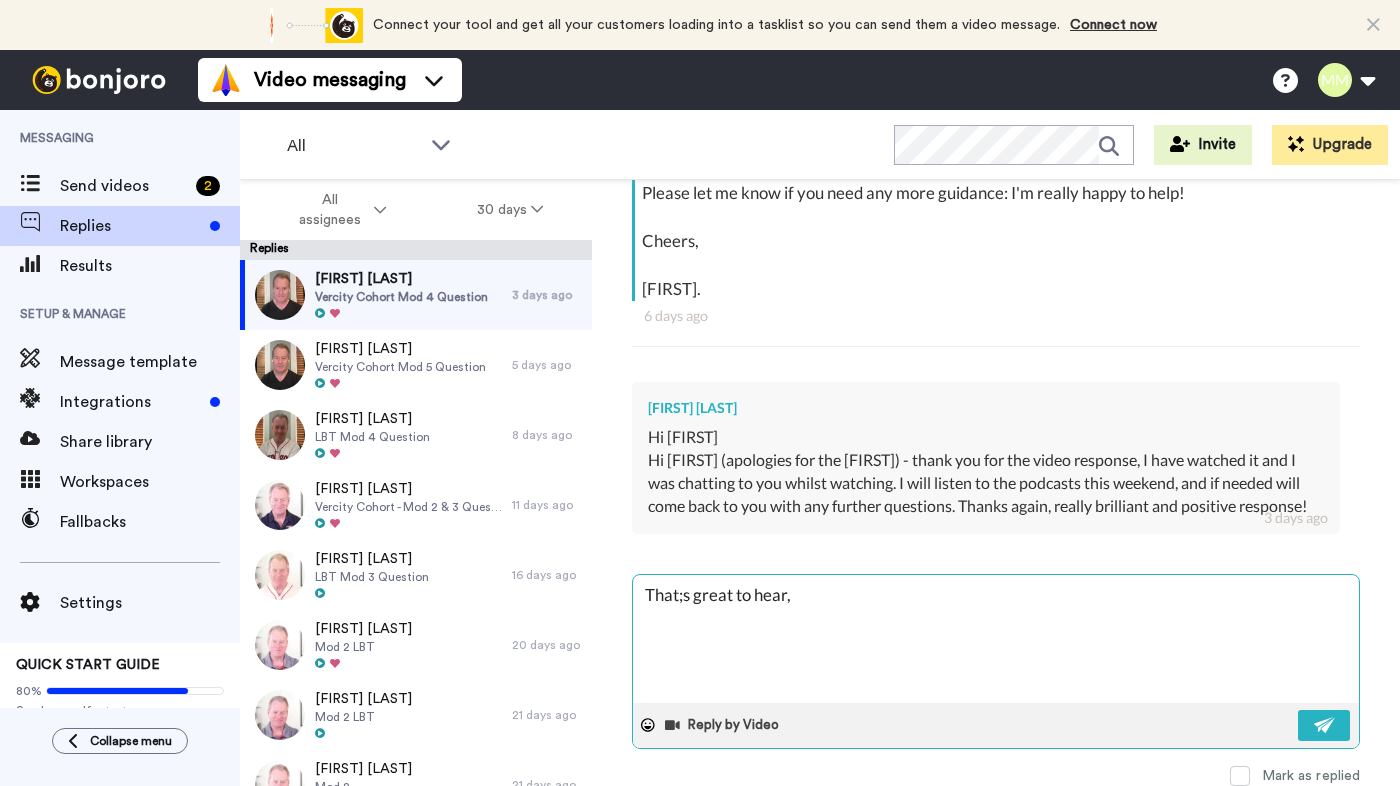type on "x" 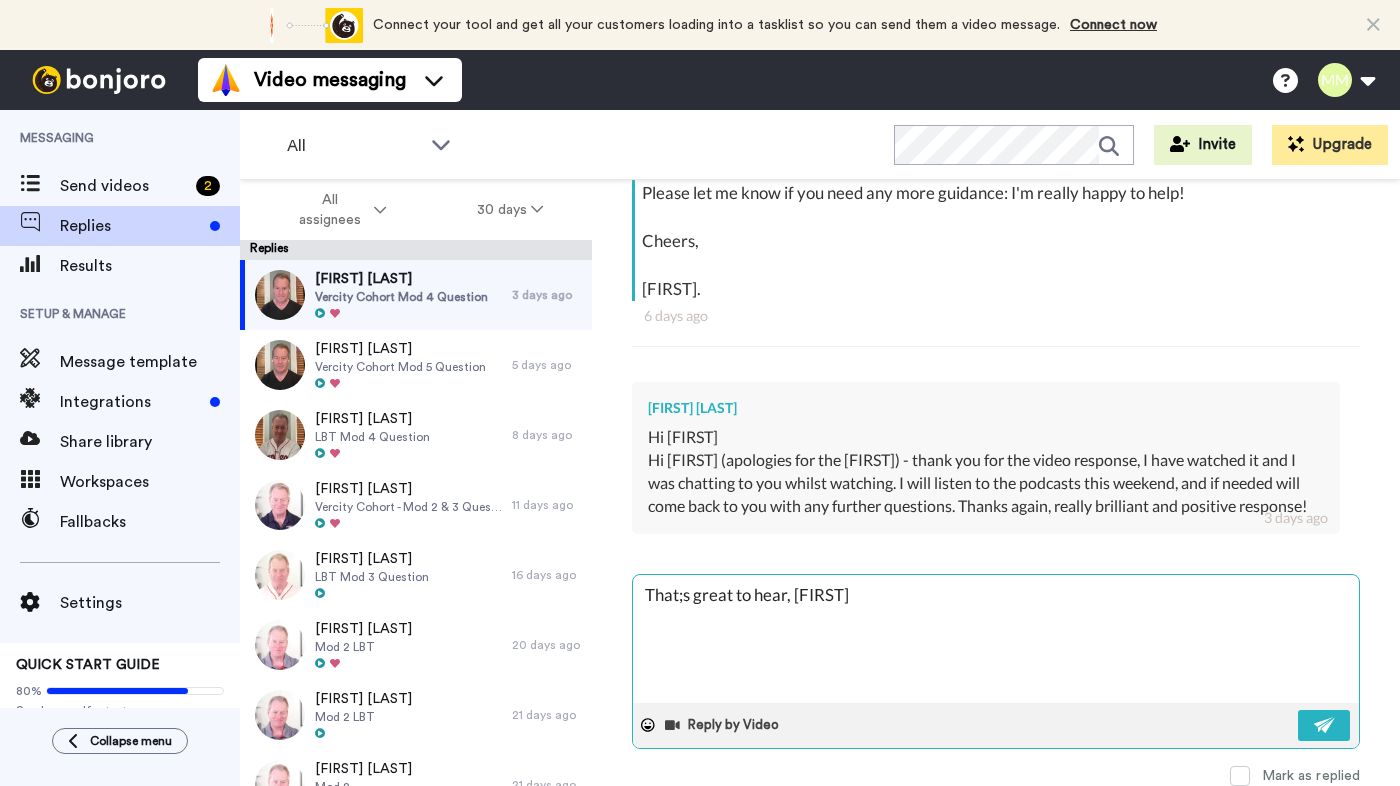 type on "x" 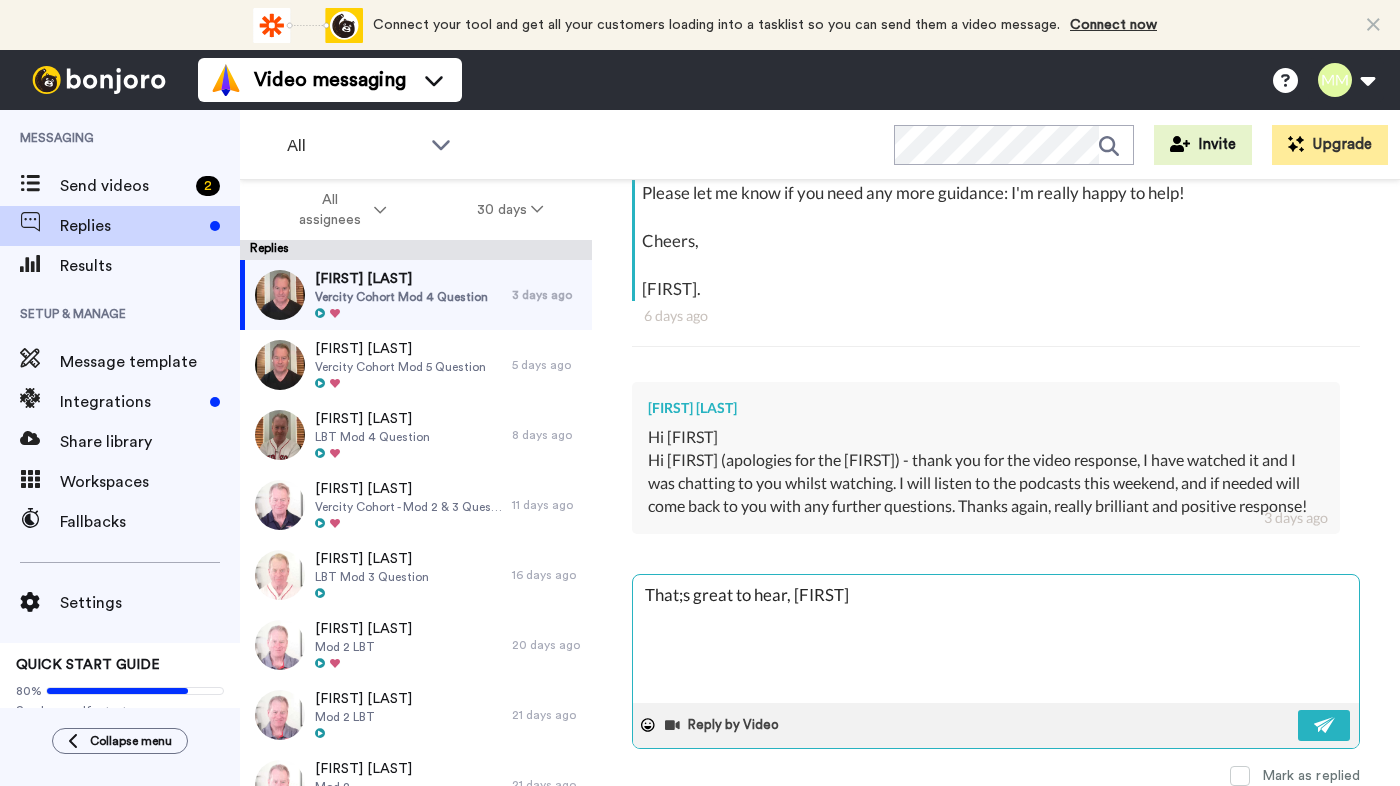 type on "x" 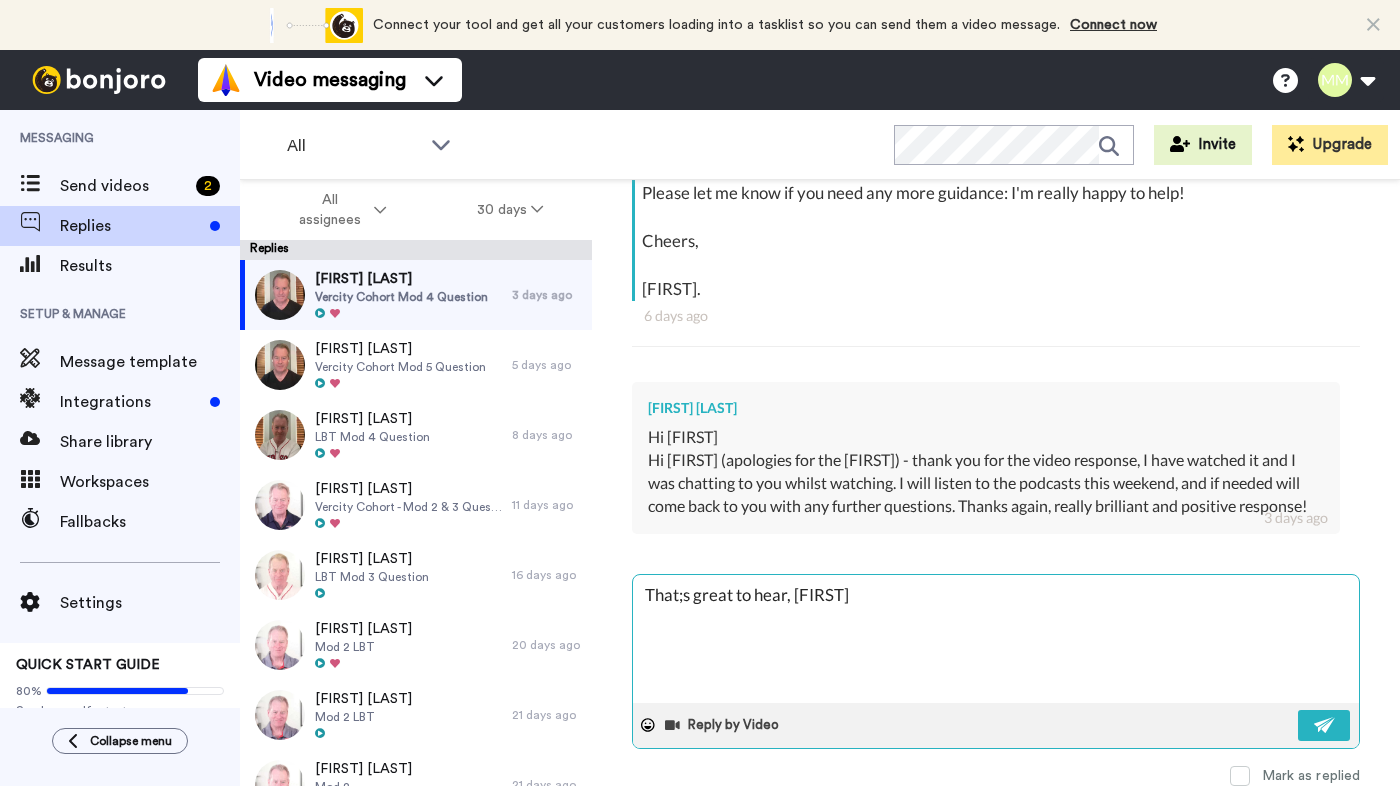 type on "x" 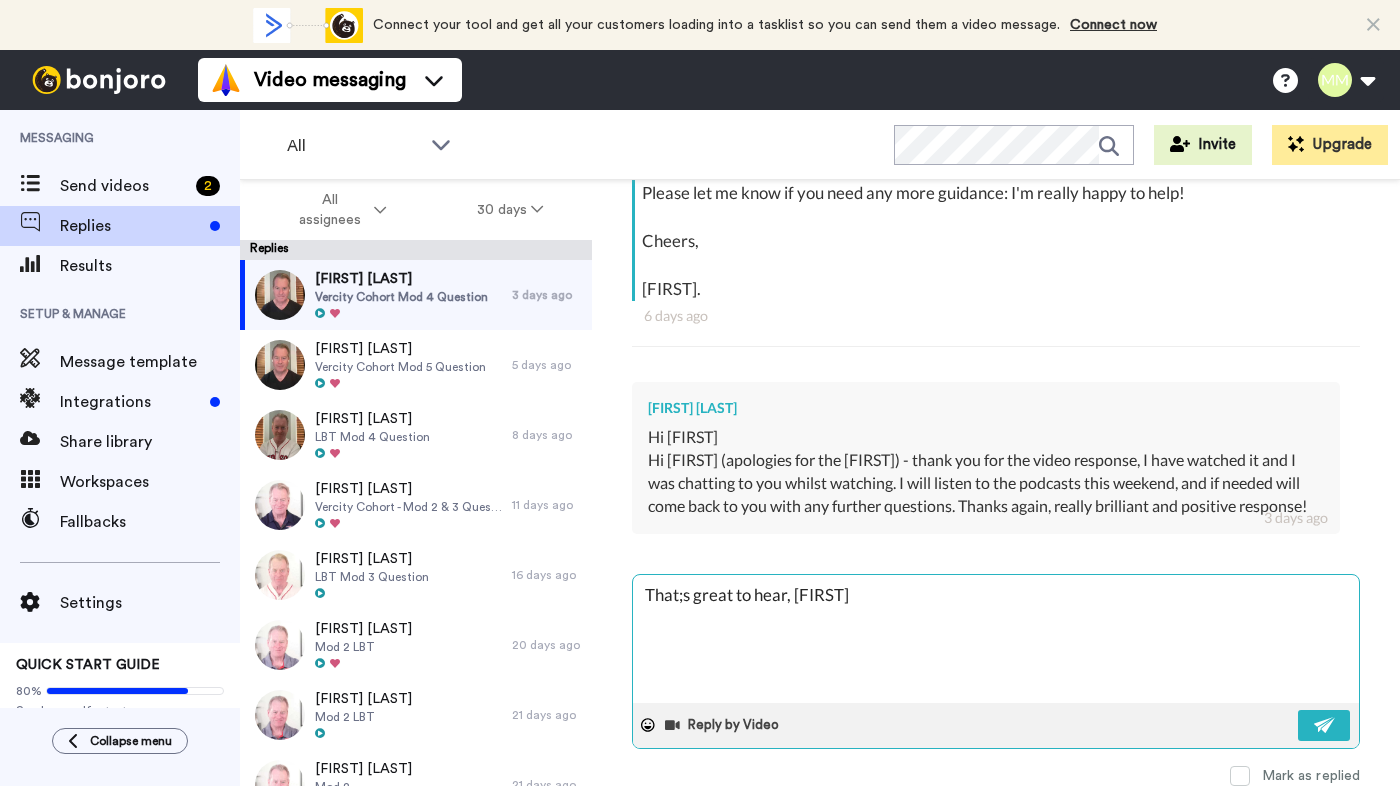 type on "x" 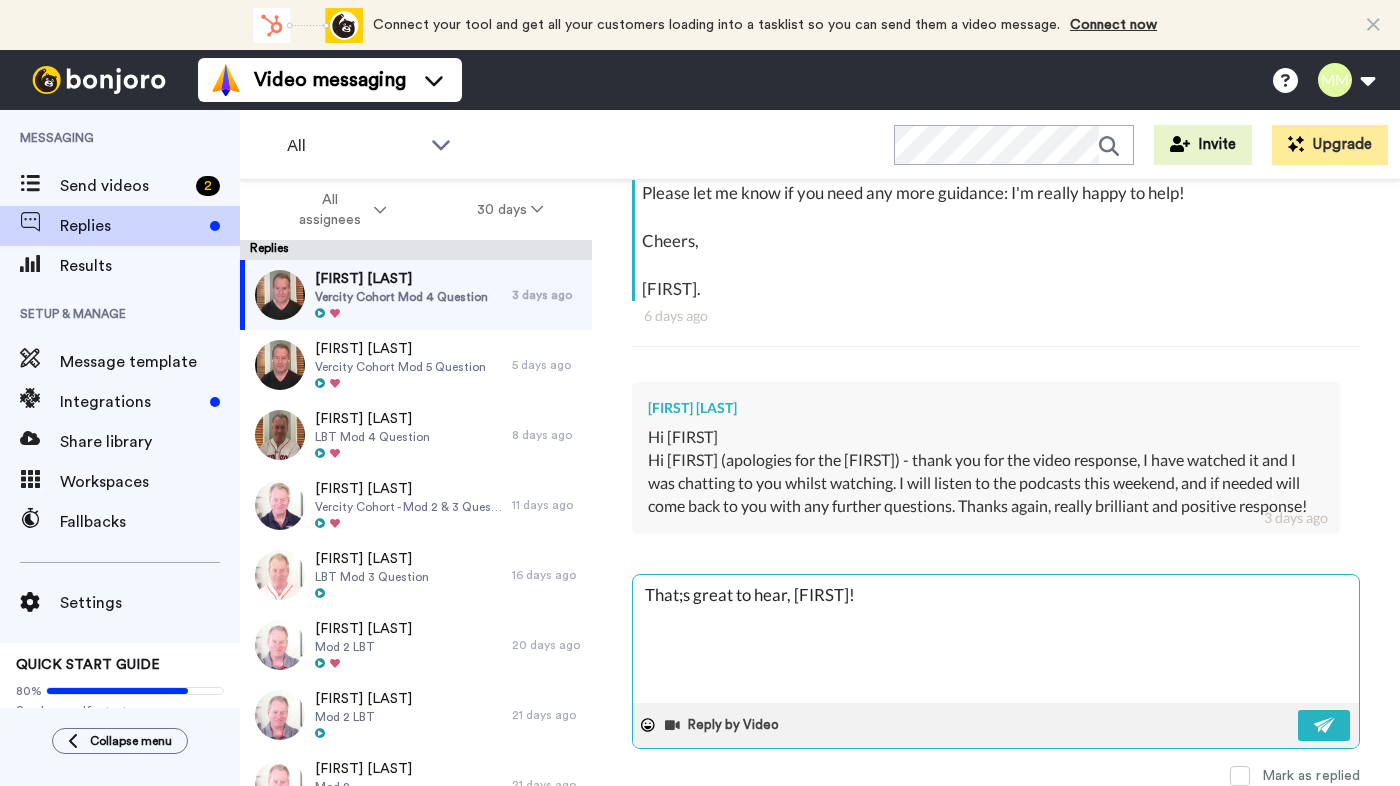 click on "That;s great to hear, [FIRST]!" at bounding box center (996, 639) 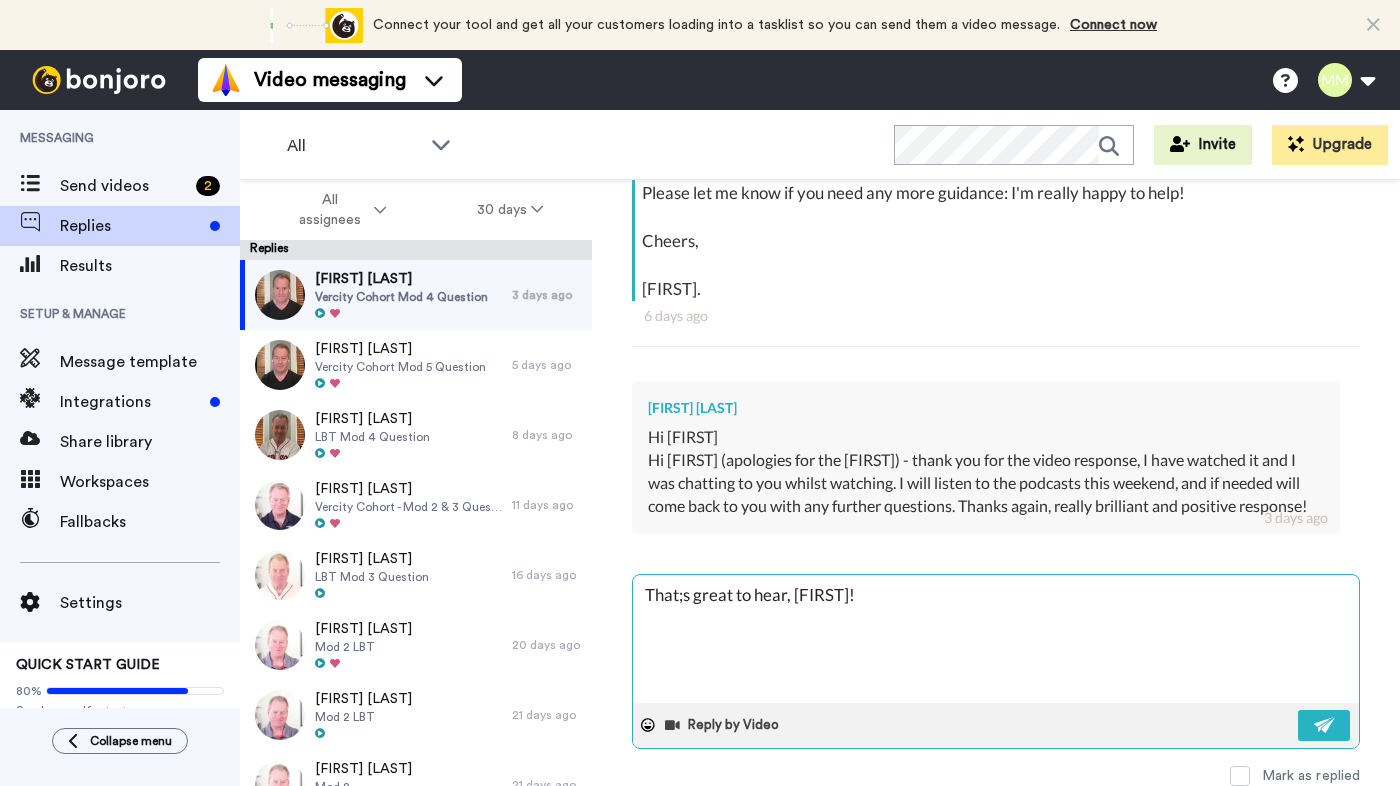 type on "x" 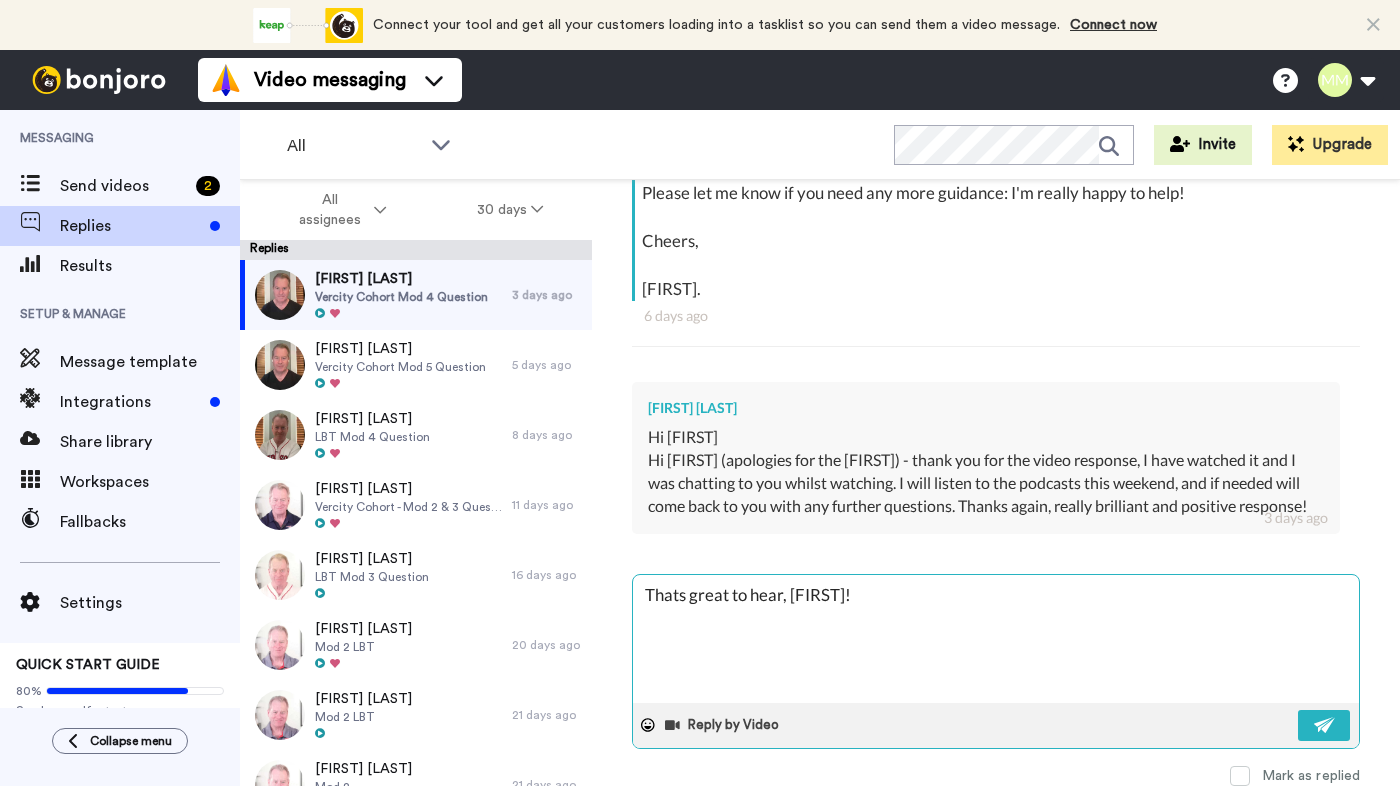 type on "x" 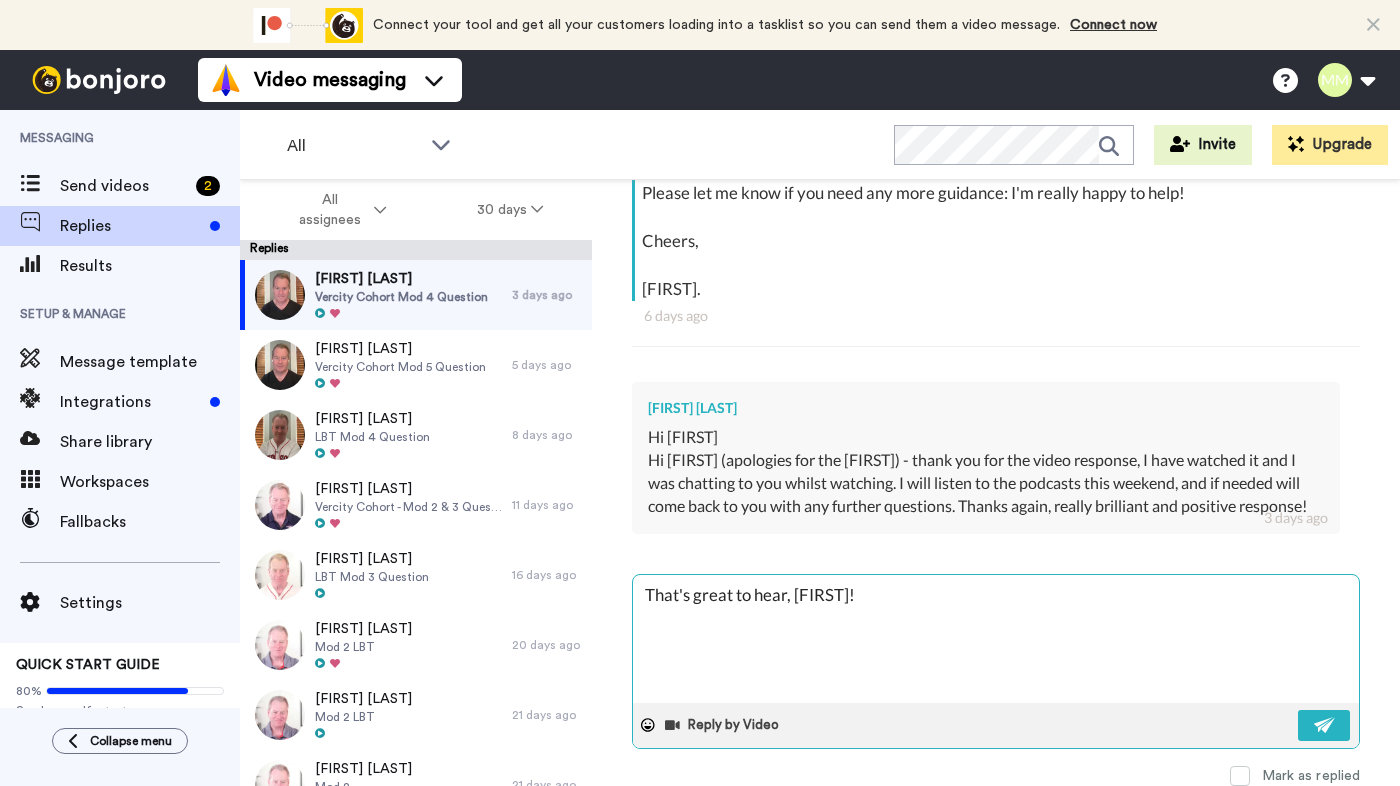 click on "That's great to hear, [FIRST]!" at bounding box center (996, 639) 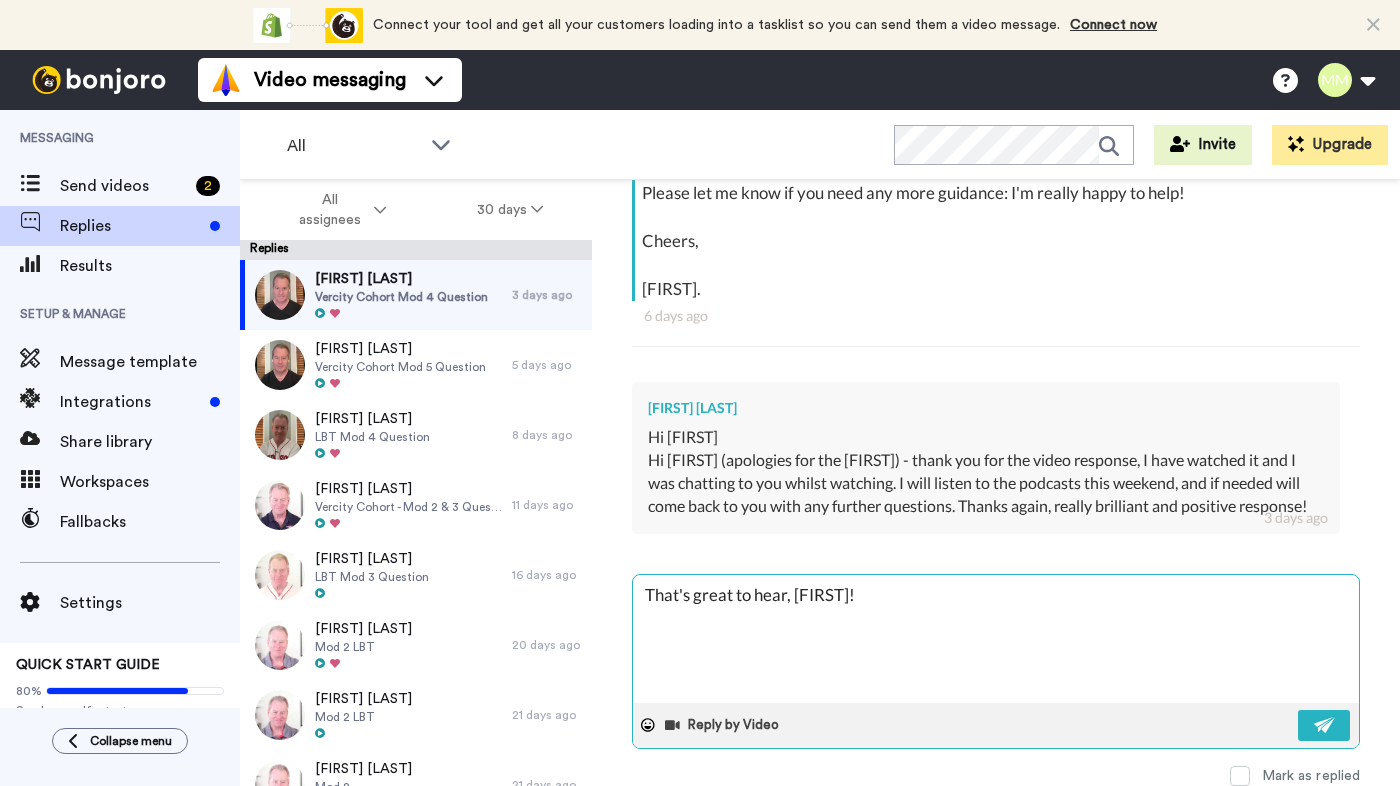 type on "x" 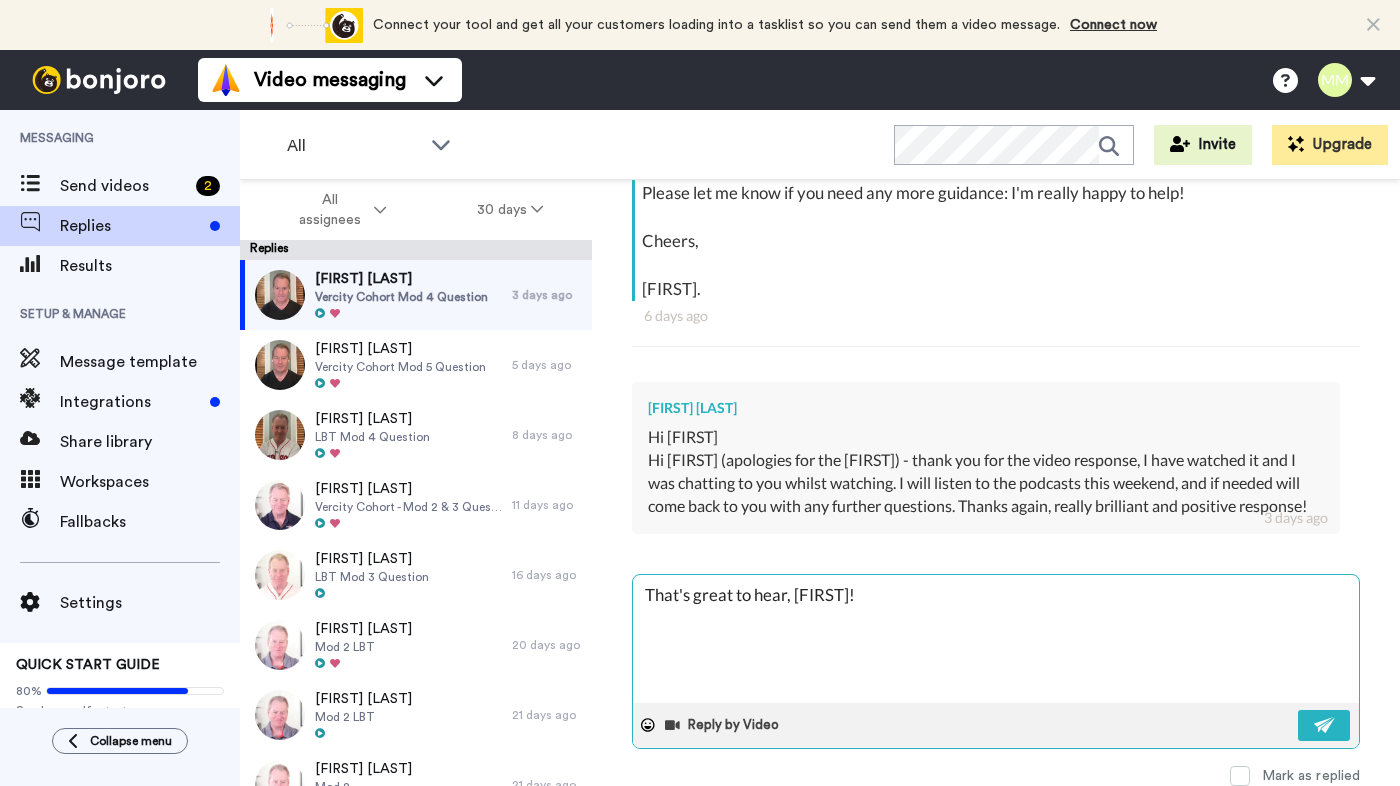 type on "That's great to hear, [FIRST]! T" 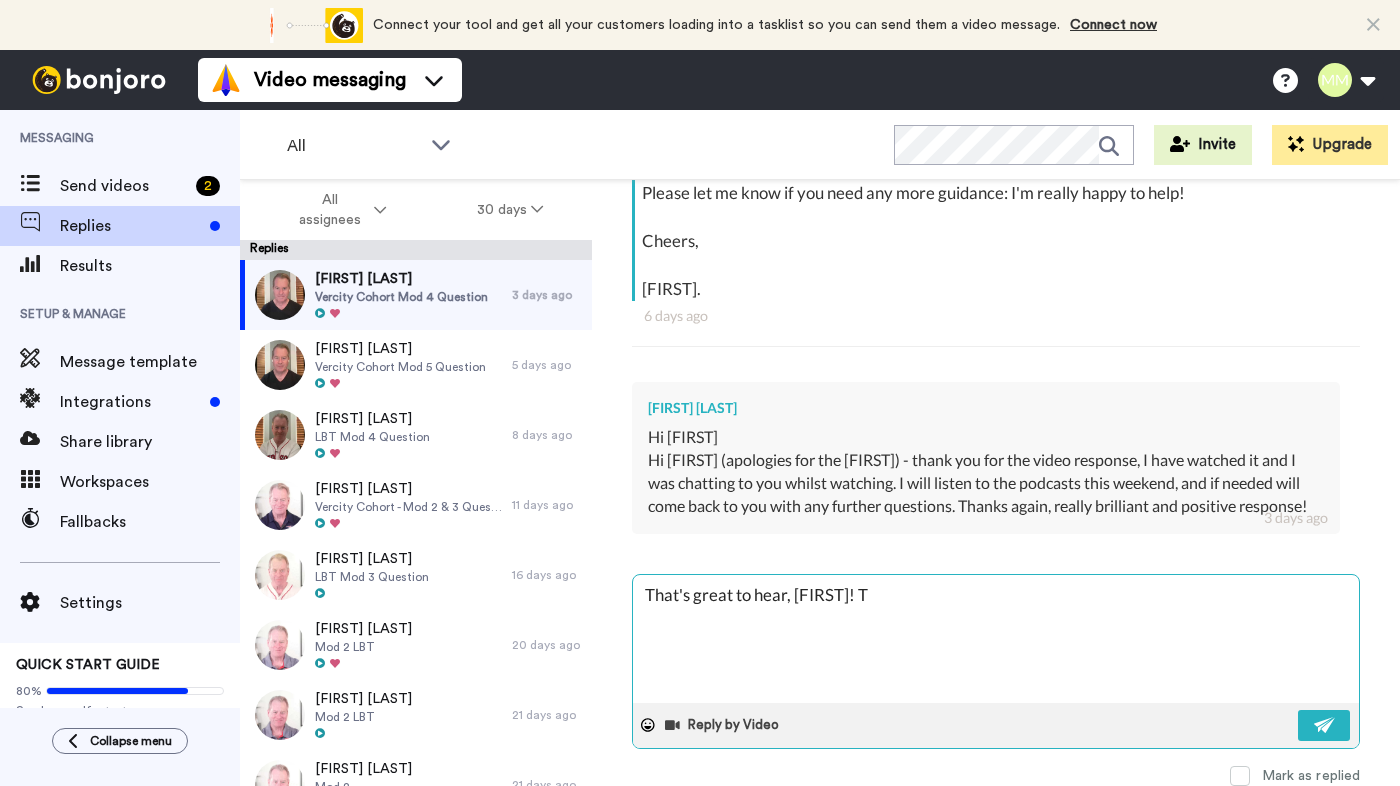 type on "x" 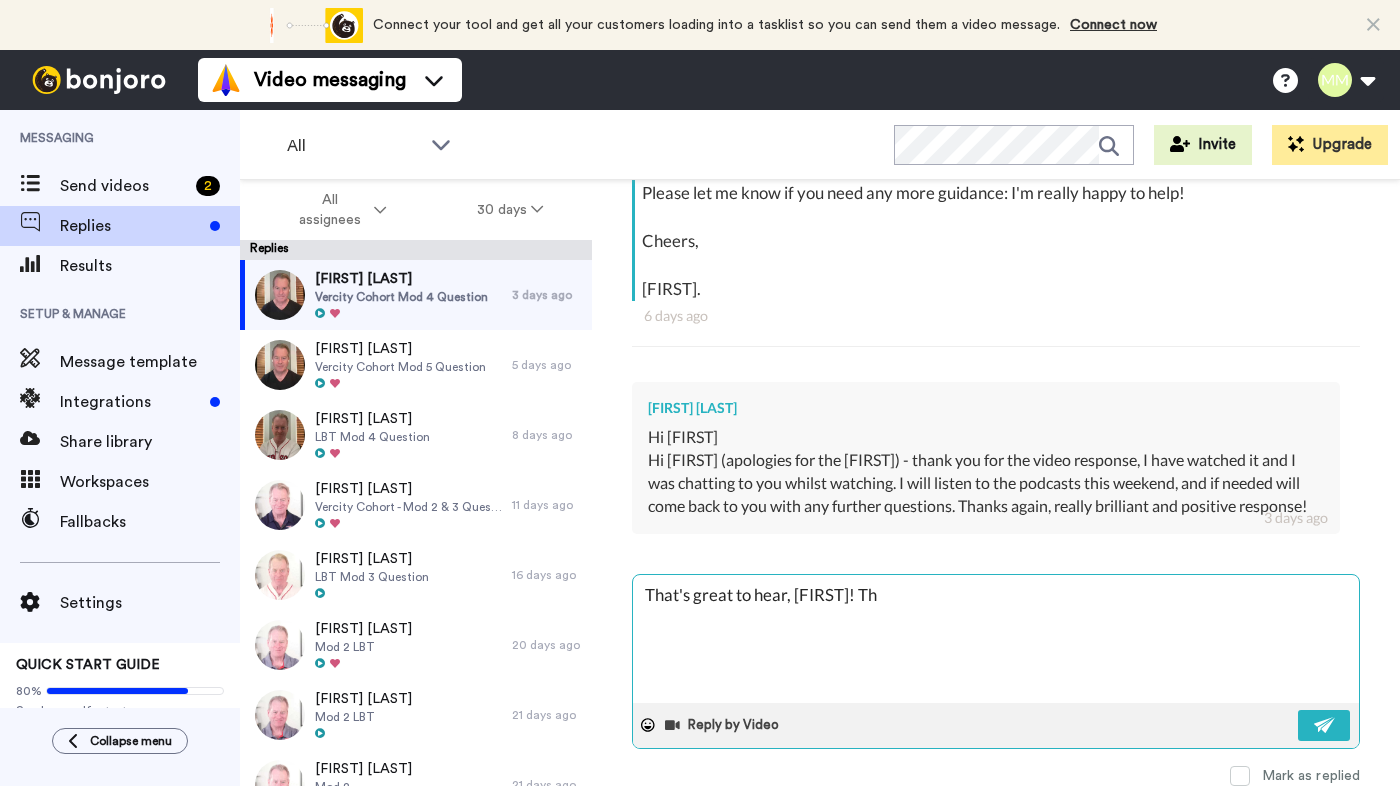 type on "x" 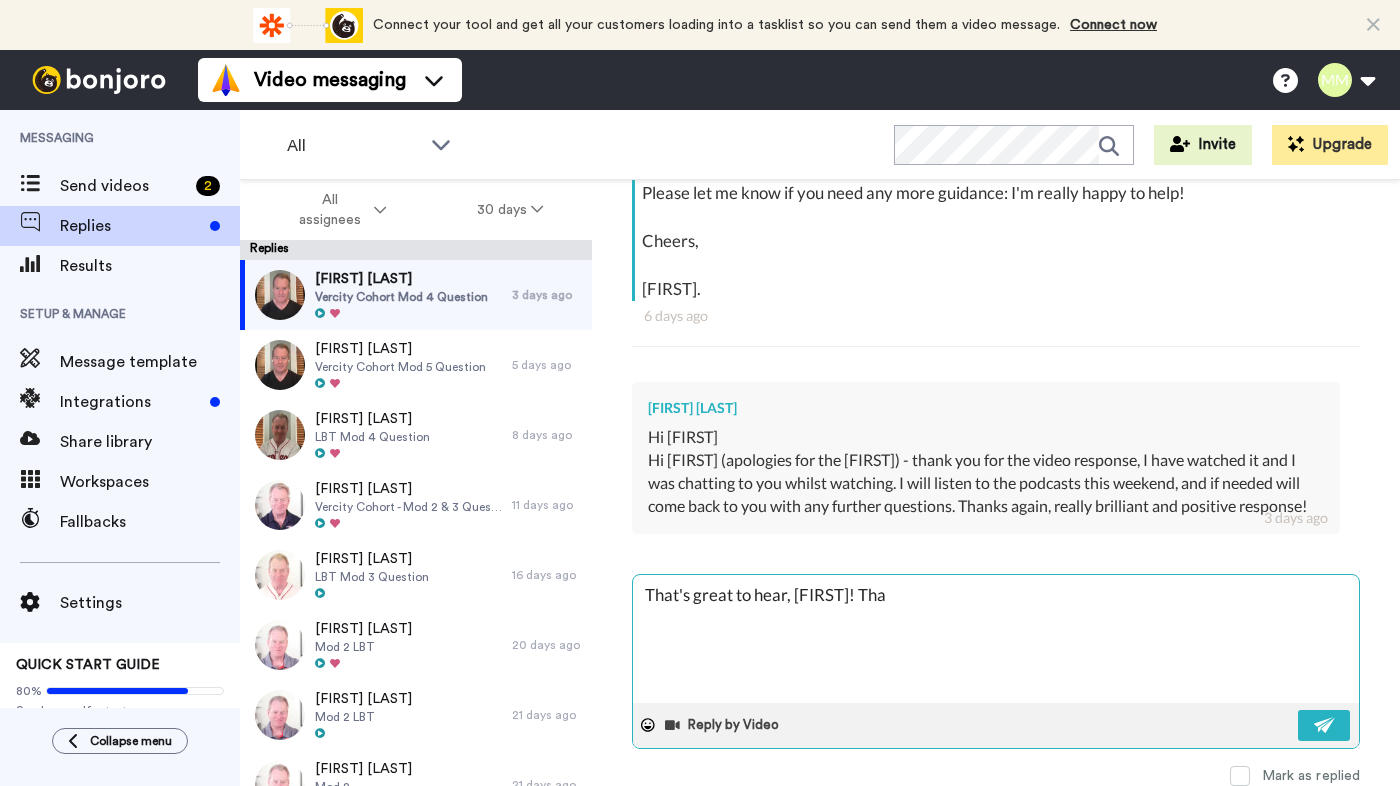 type on "x" 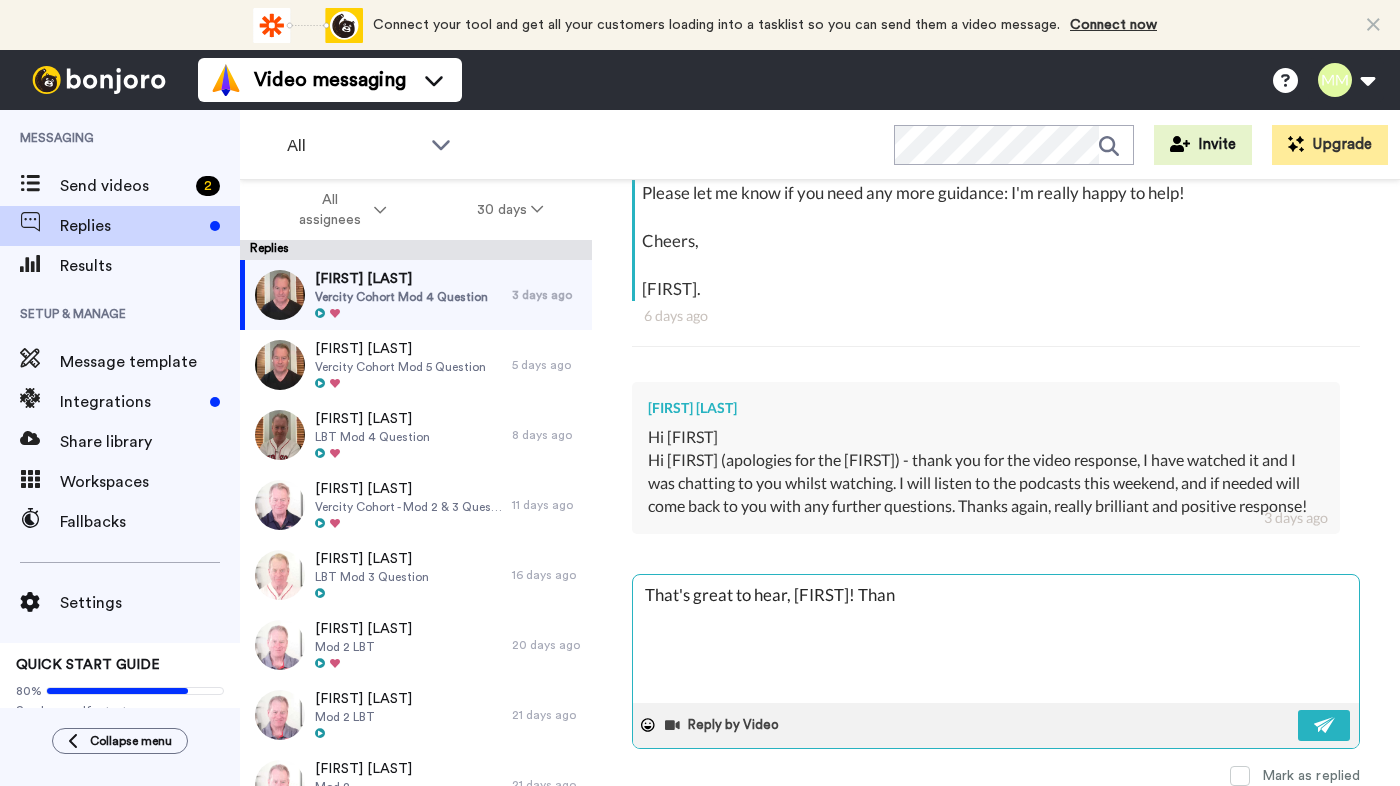 type on "x" 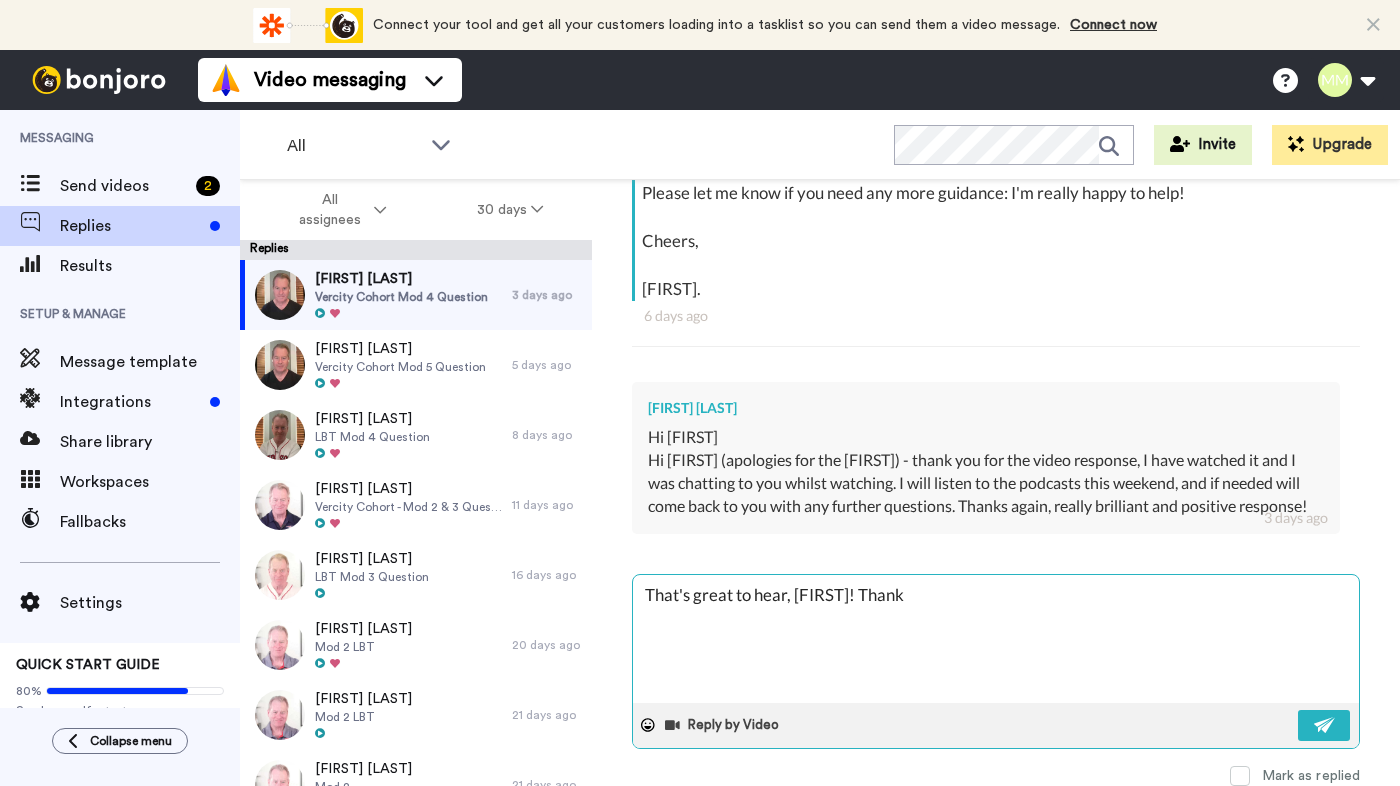 type on "x" 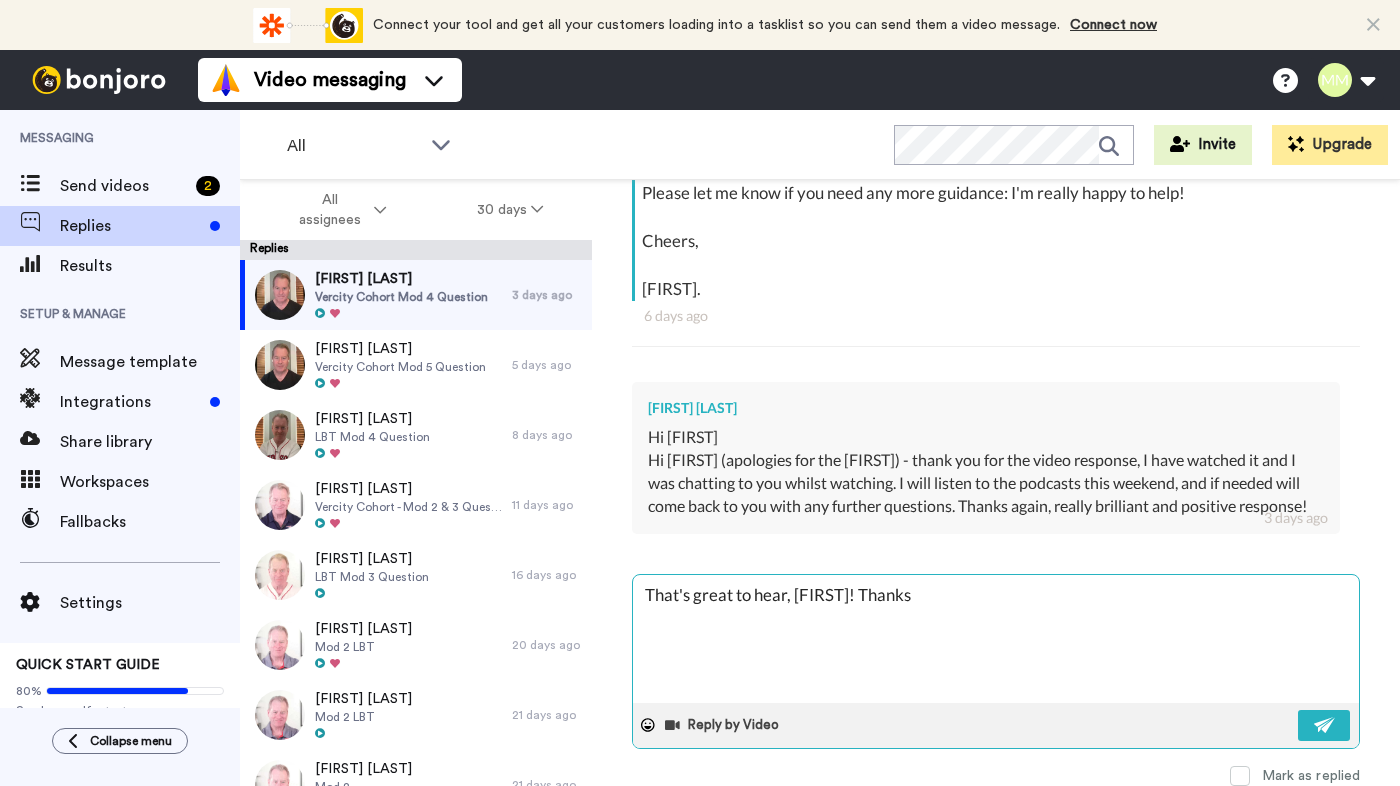 type on "x" 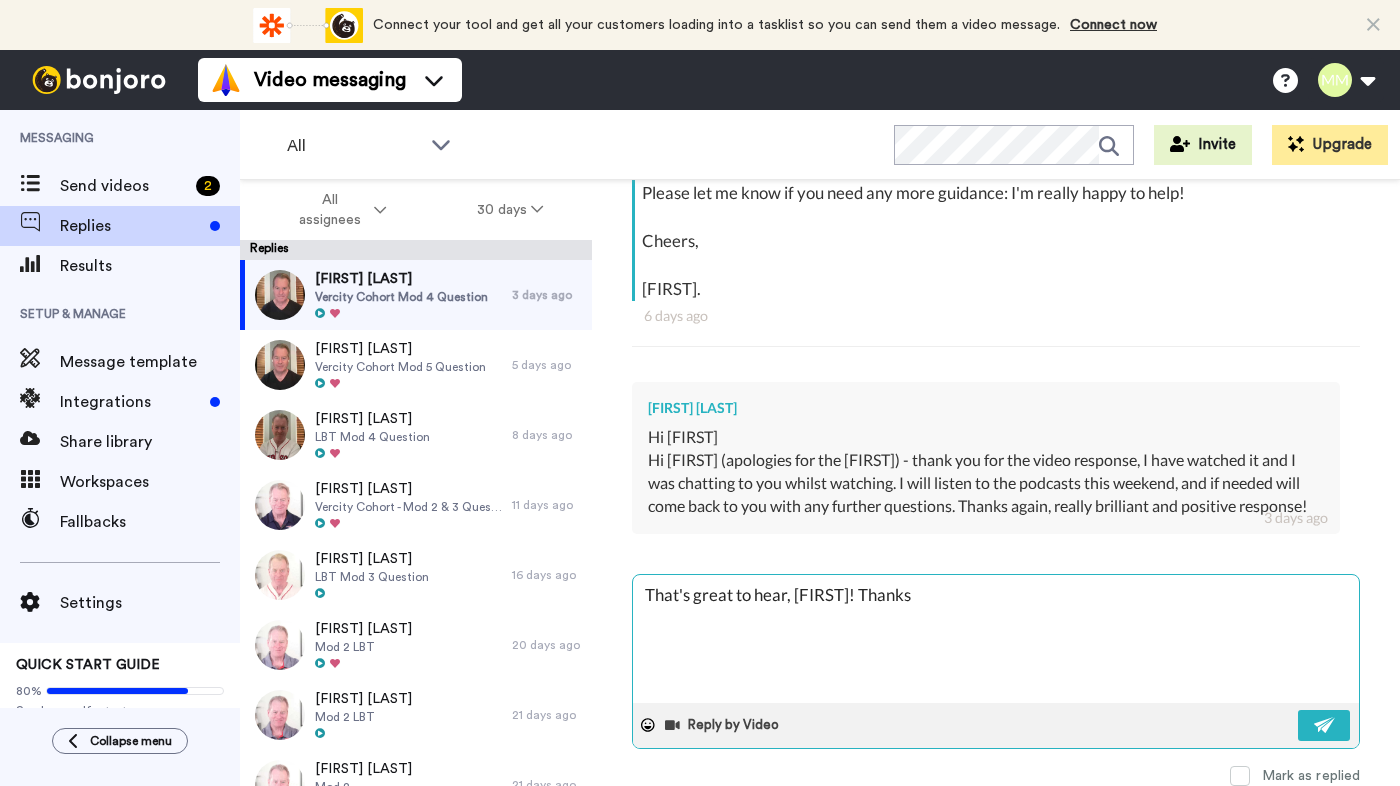 type on "x" 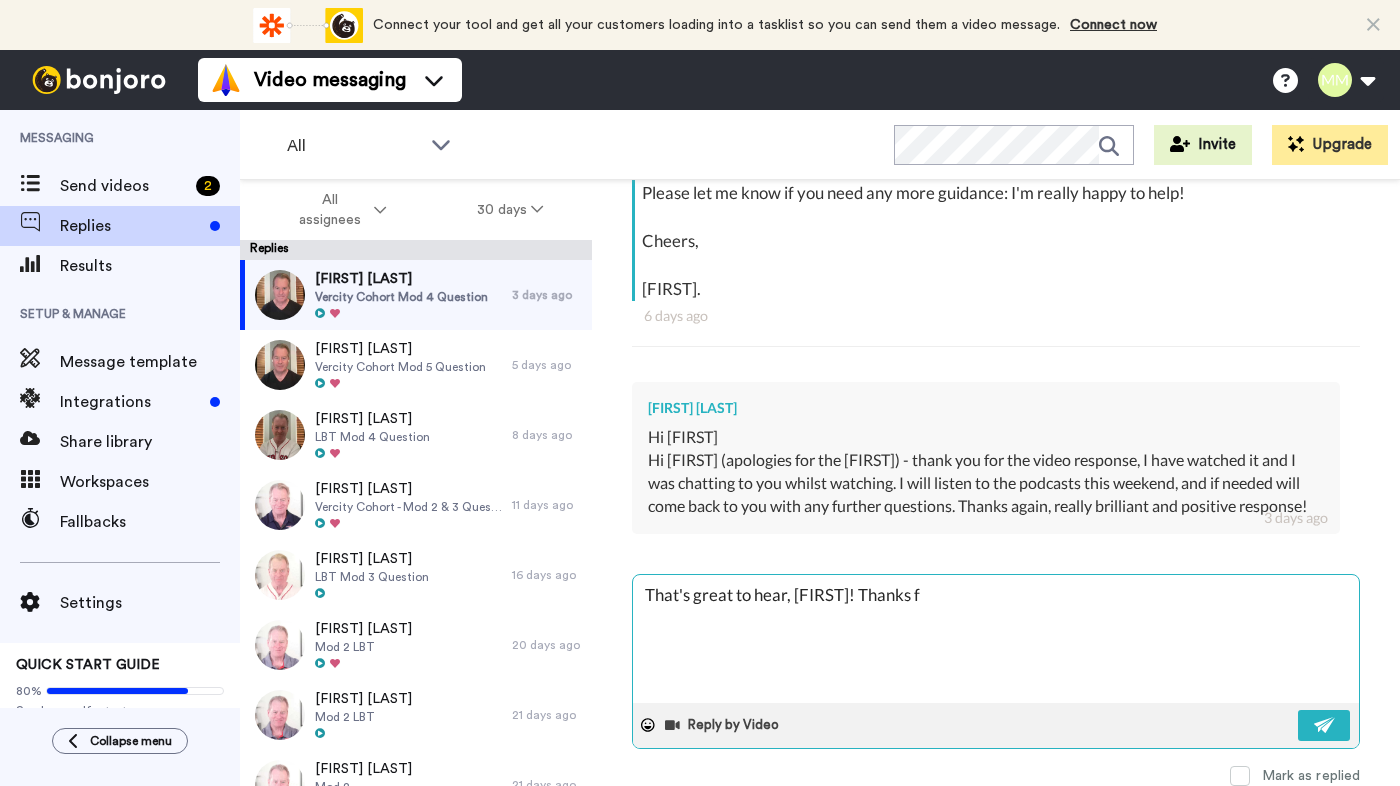 type on "That's great to hear, [FIRST]! Thanks fo" 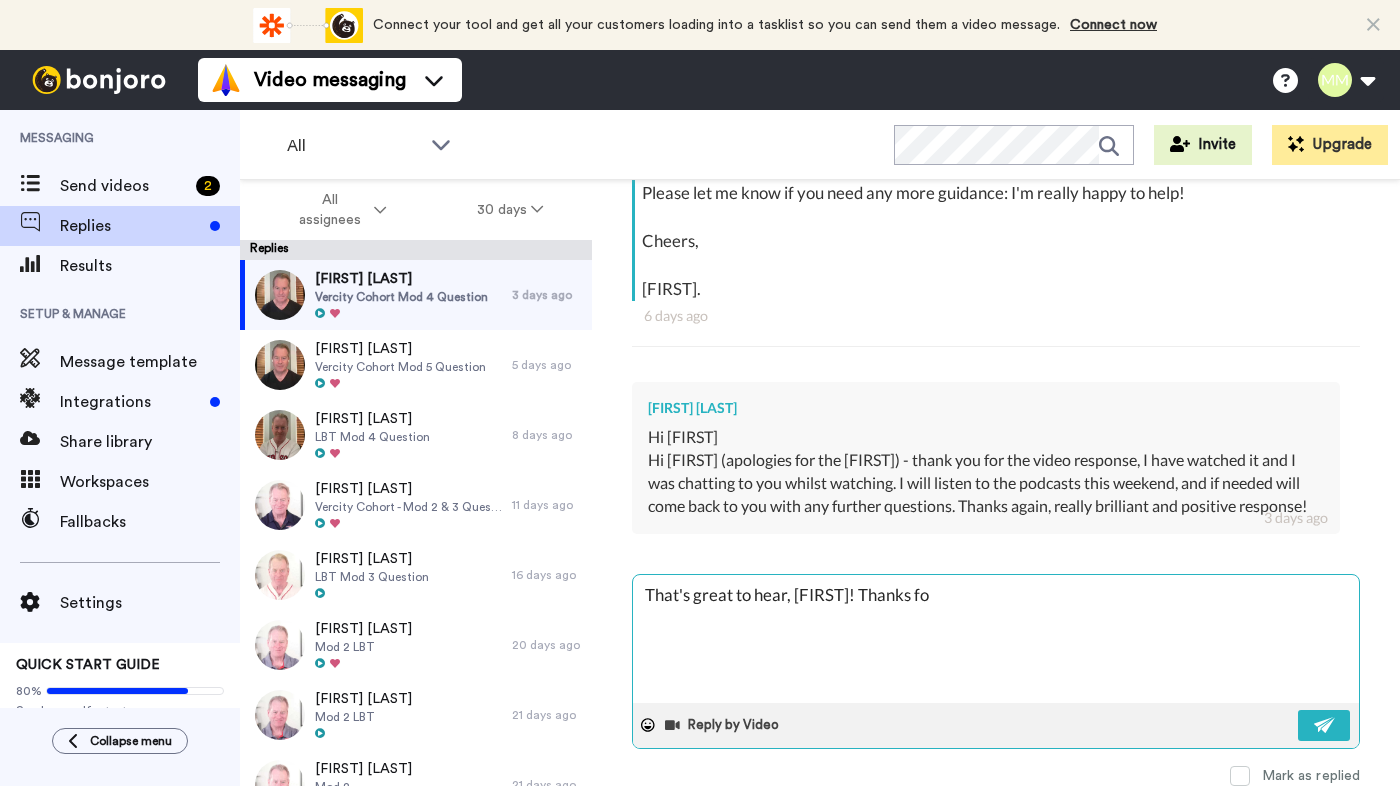 type on "x" 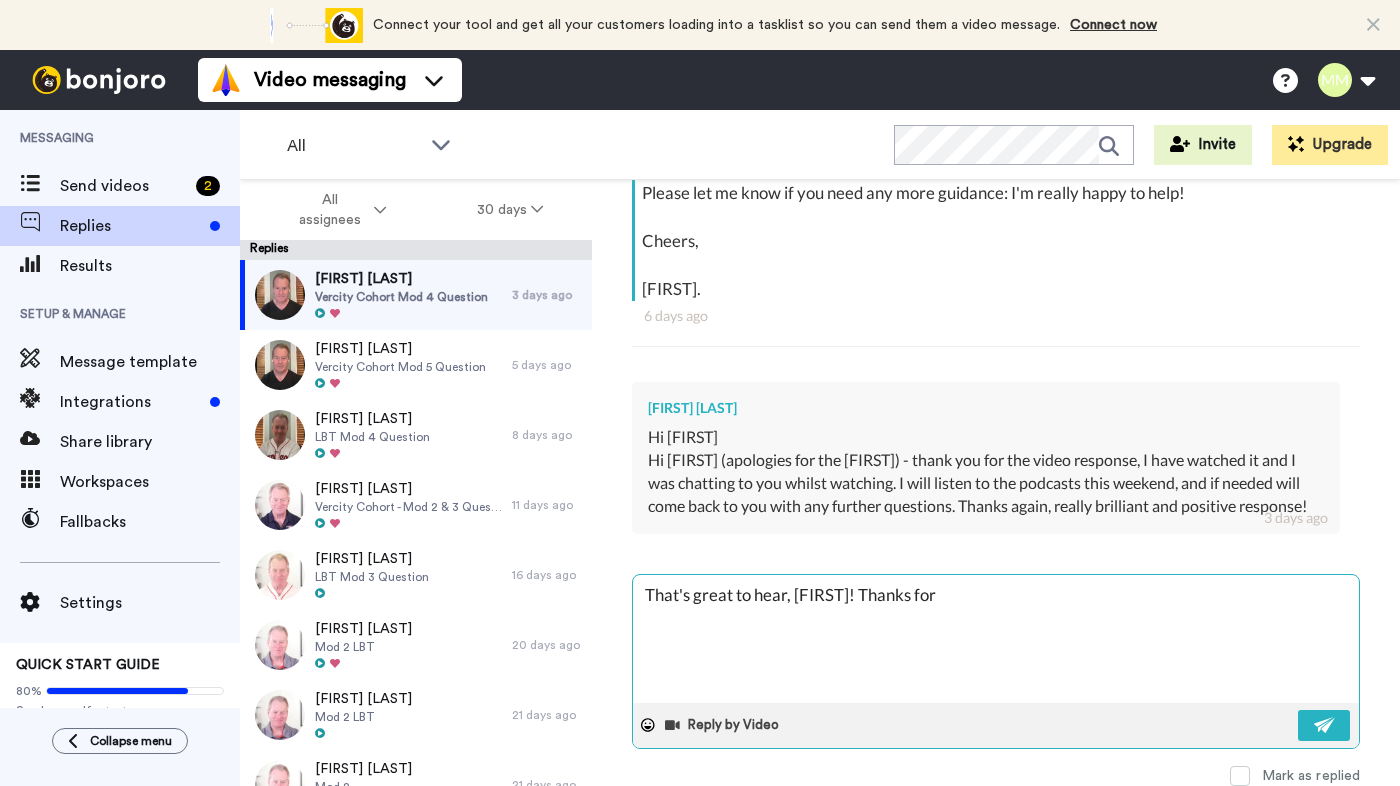 type on "x" 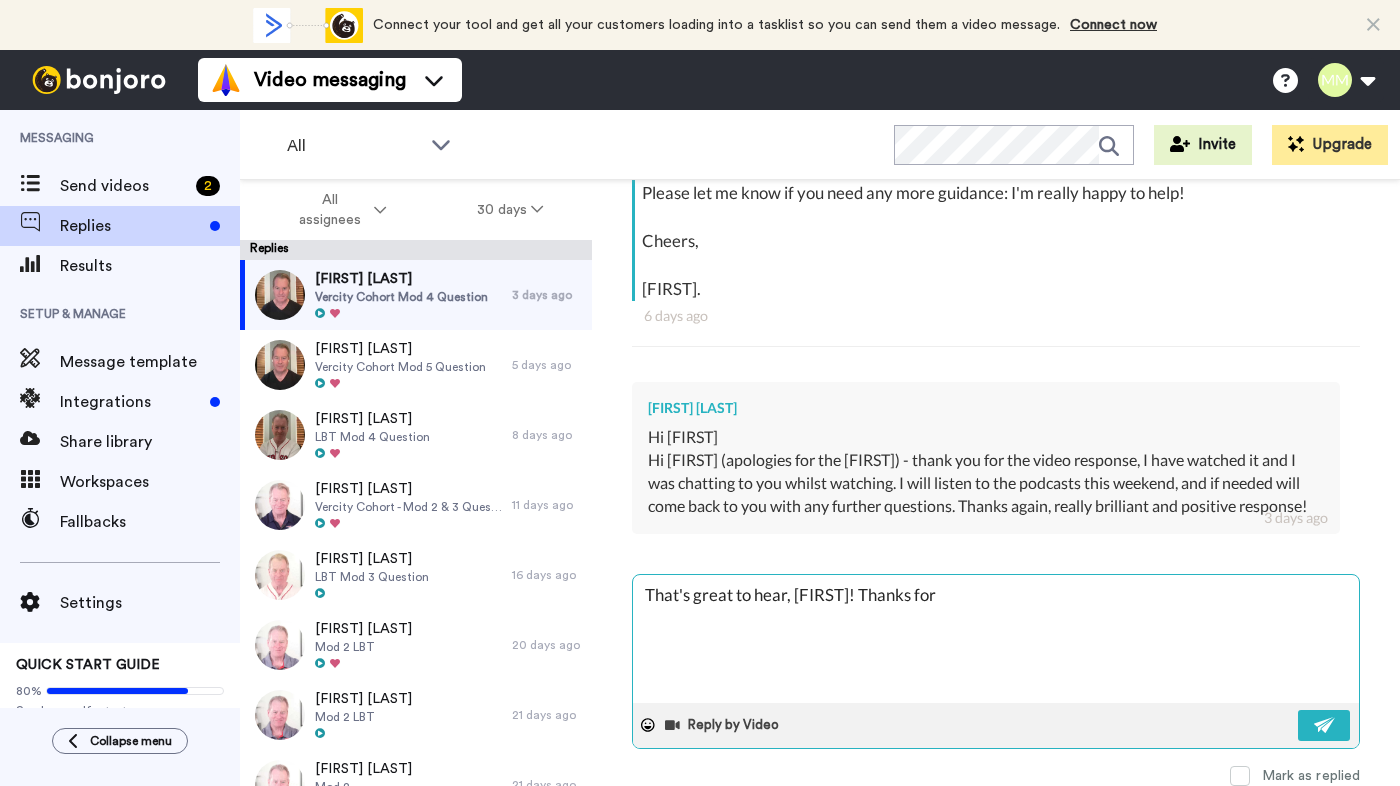 type on "x" 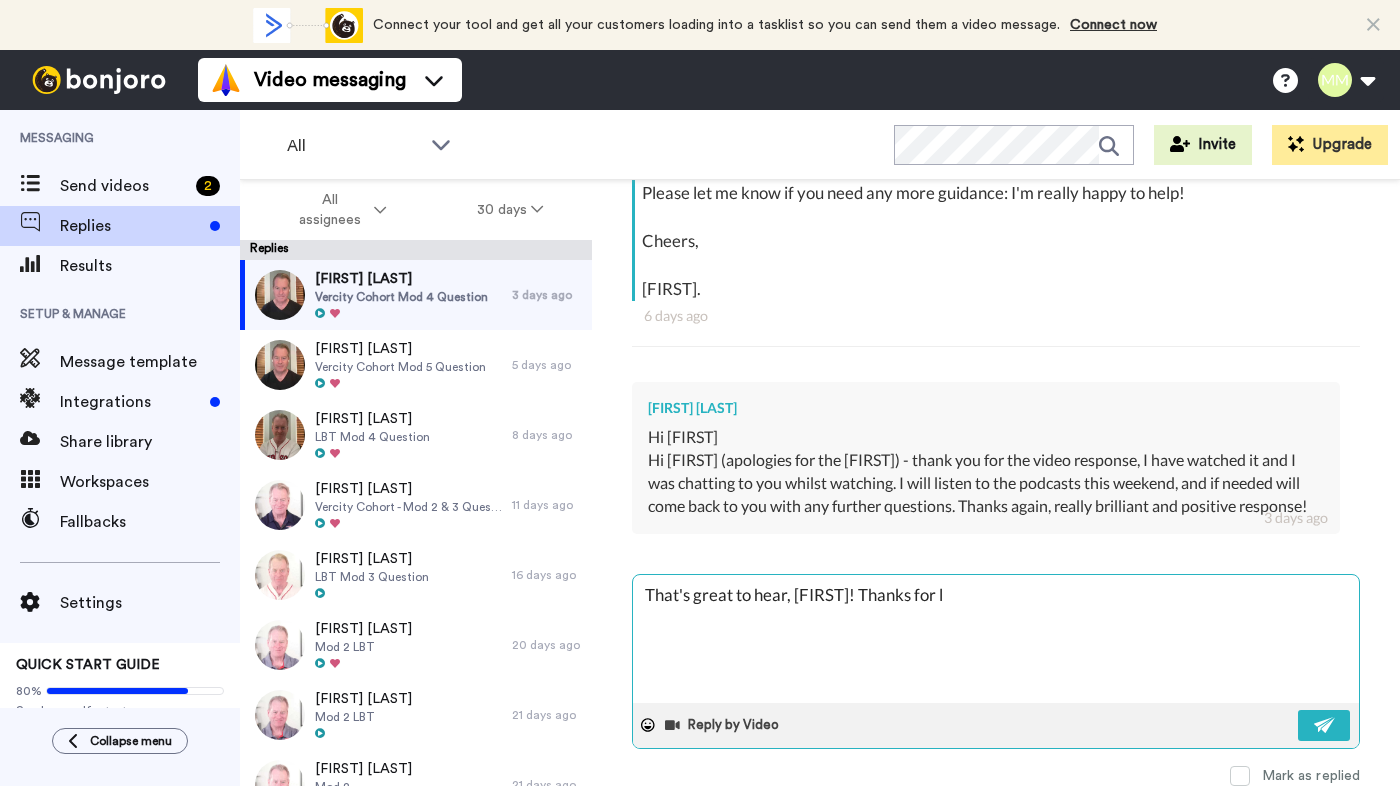 type on "x" 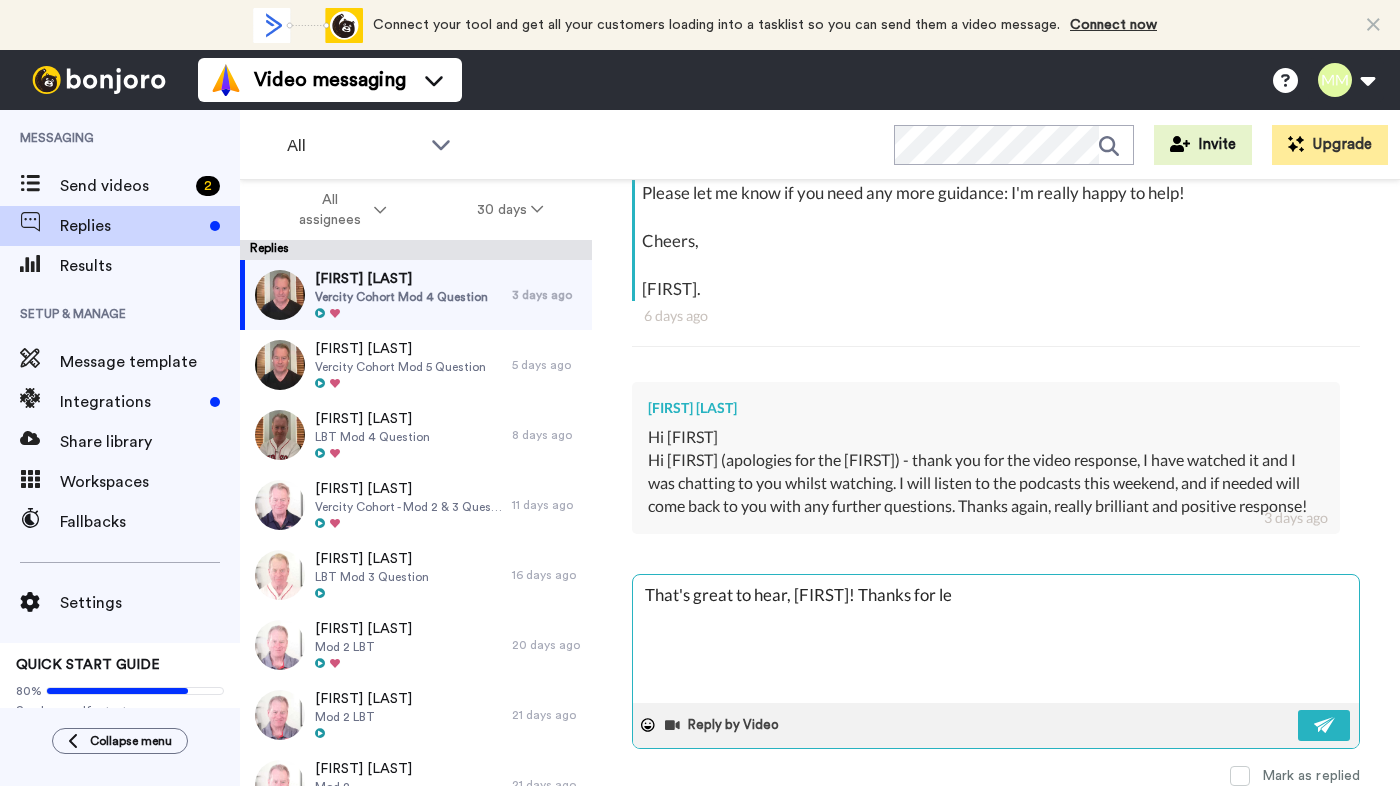 type on "x" 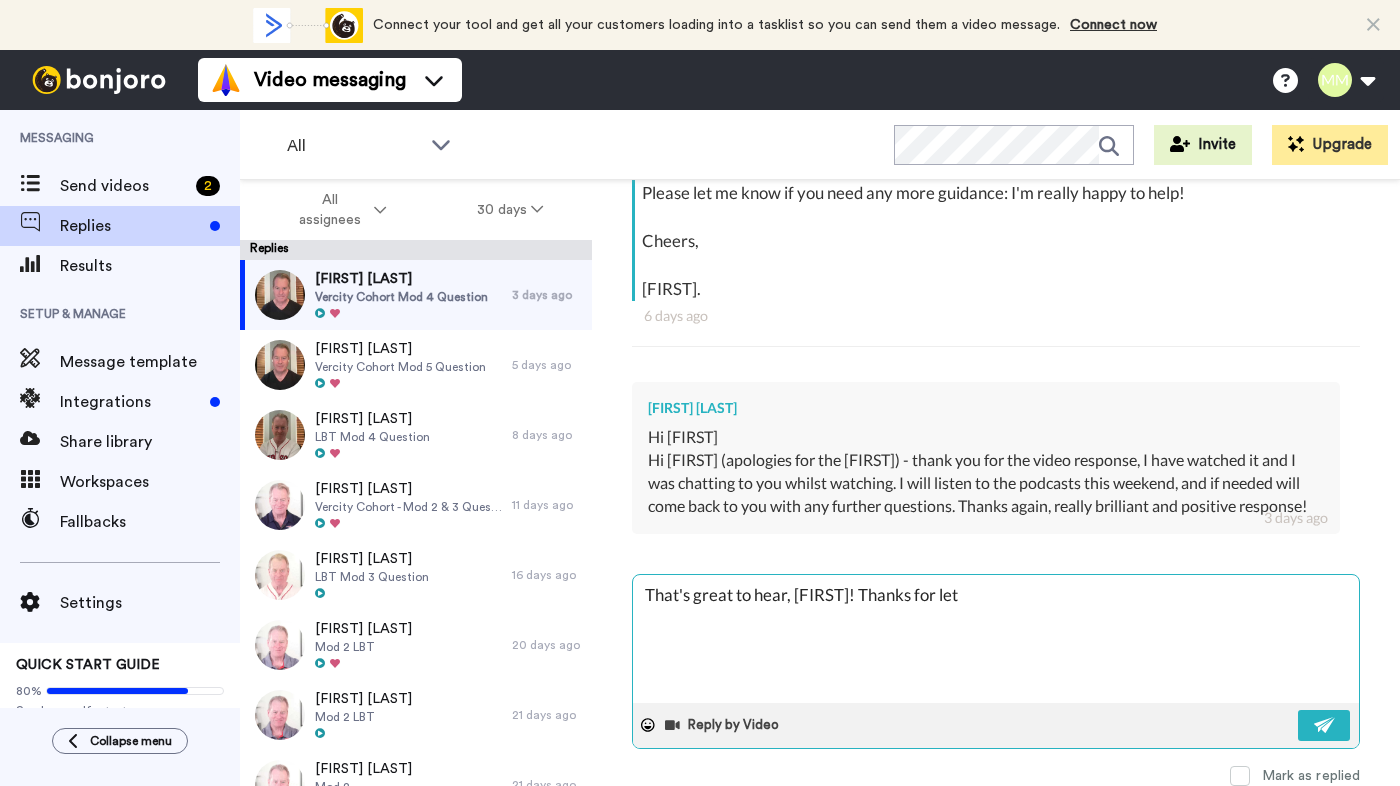 type on "x" 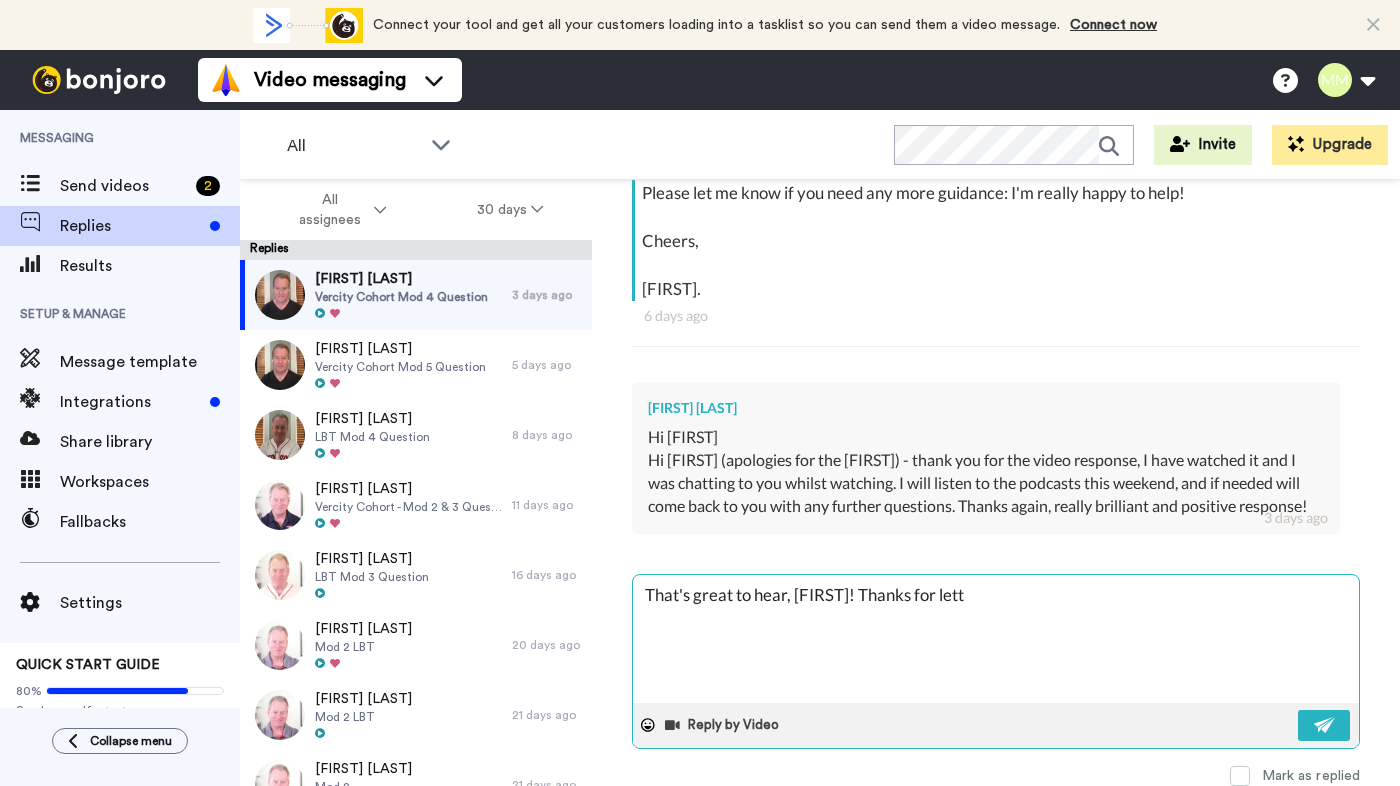 type on "x" 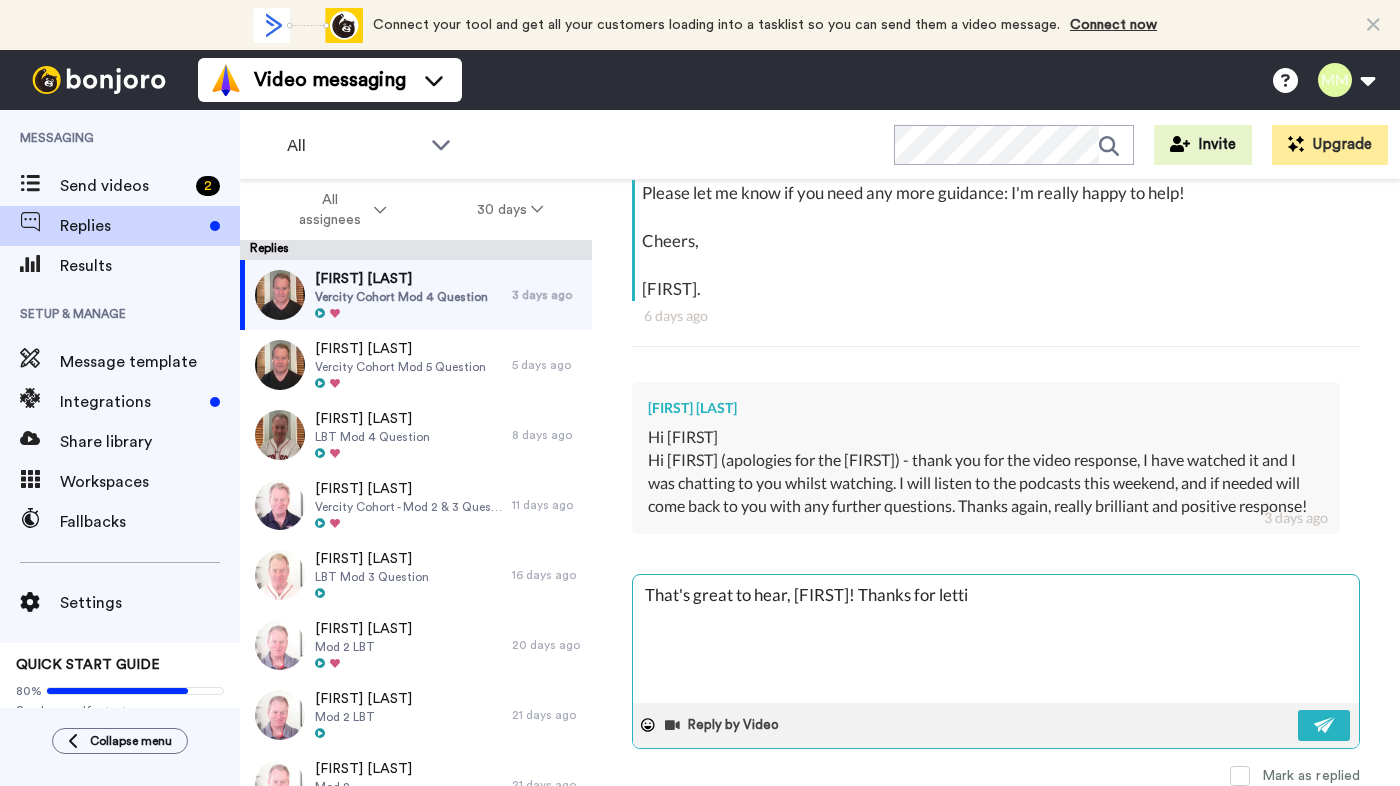 type on "x" 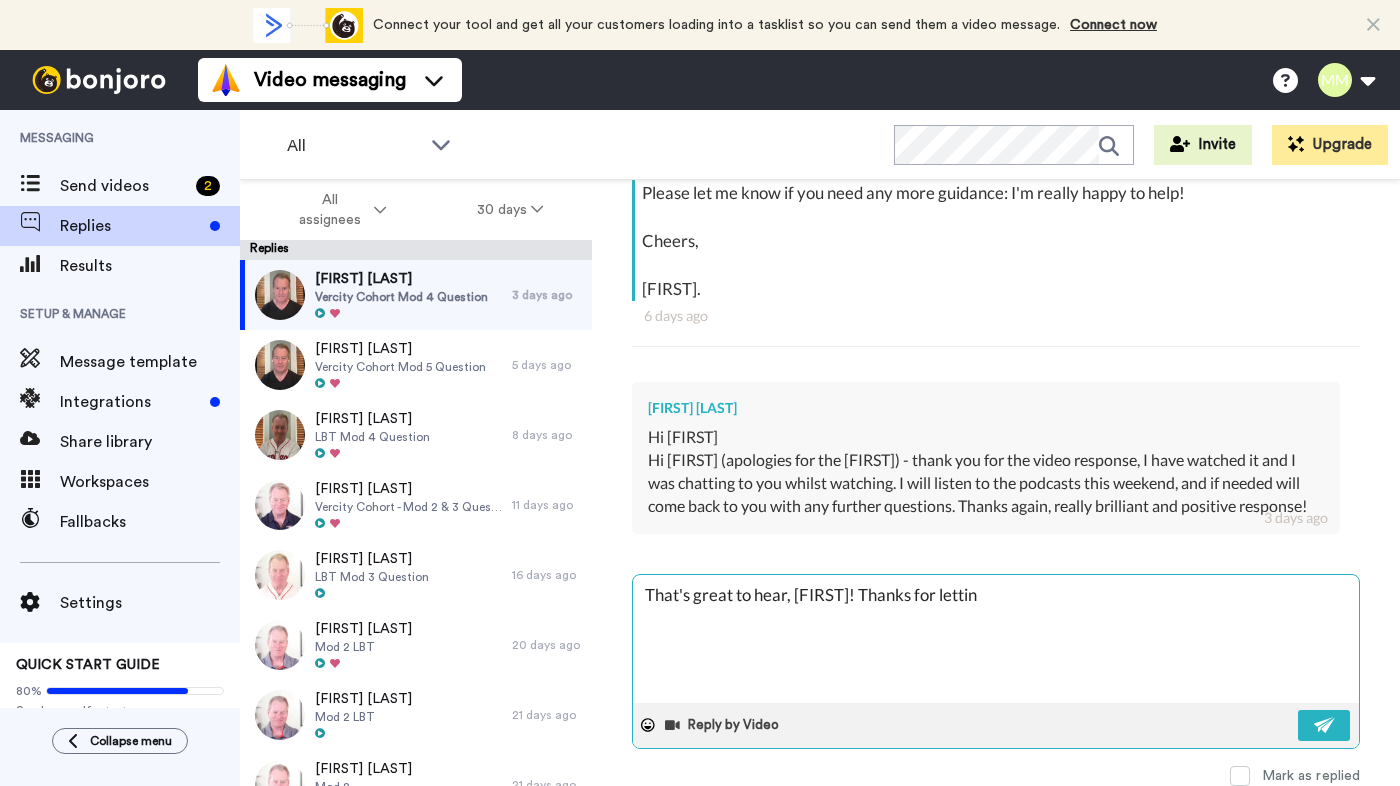 type on "x" 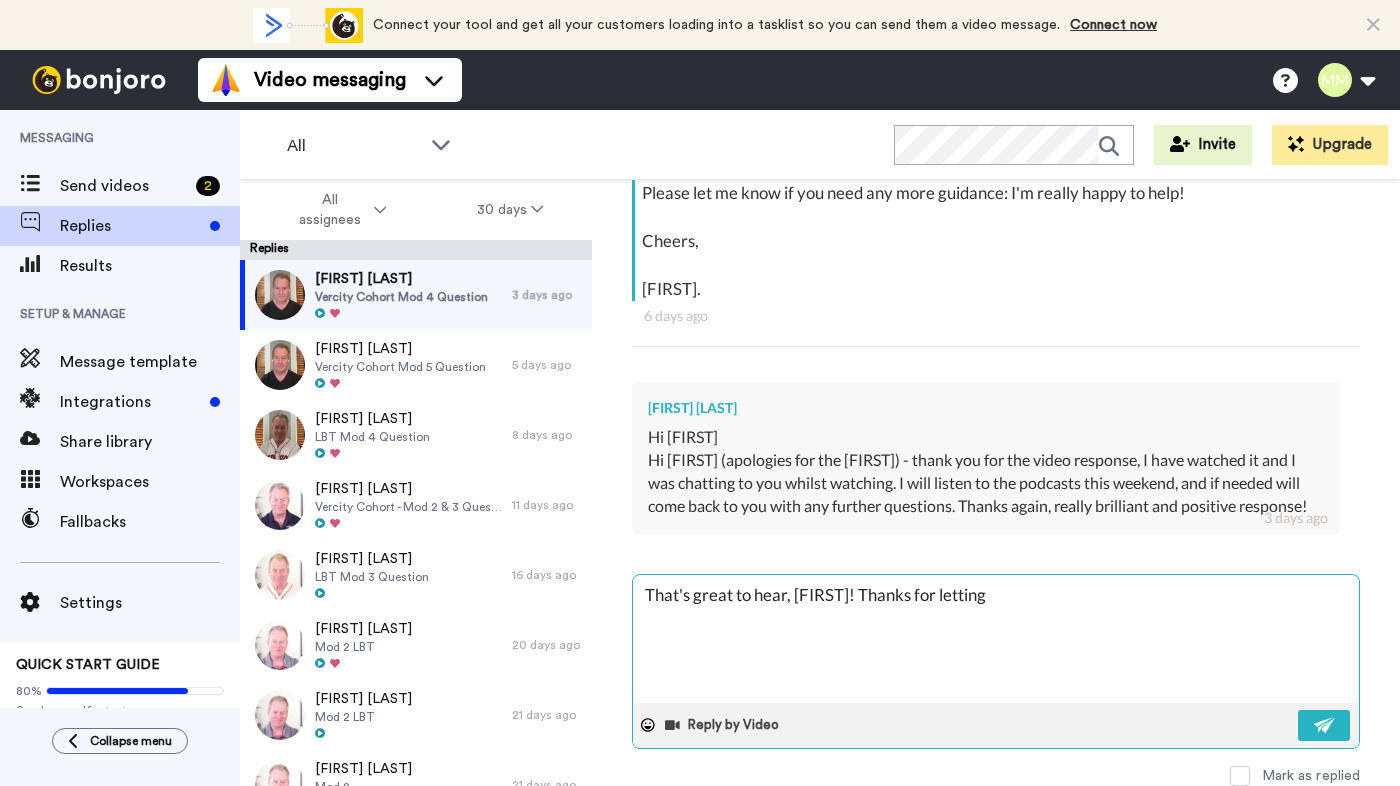 type on "x" 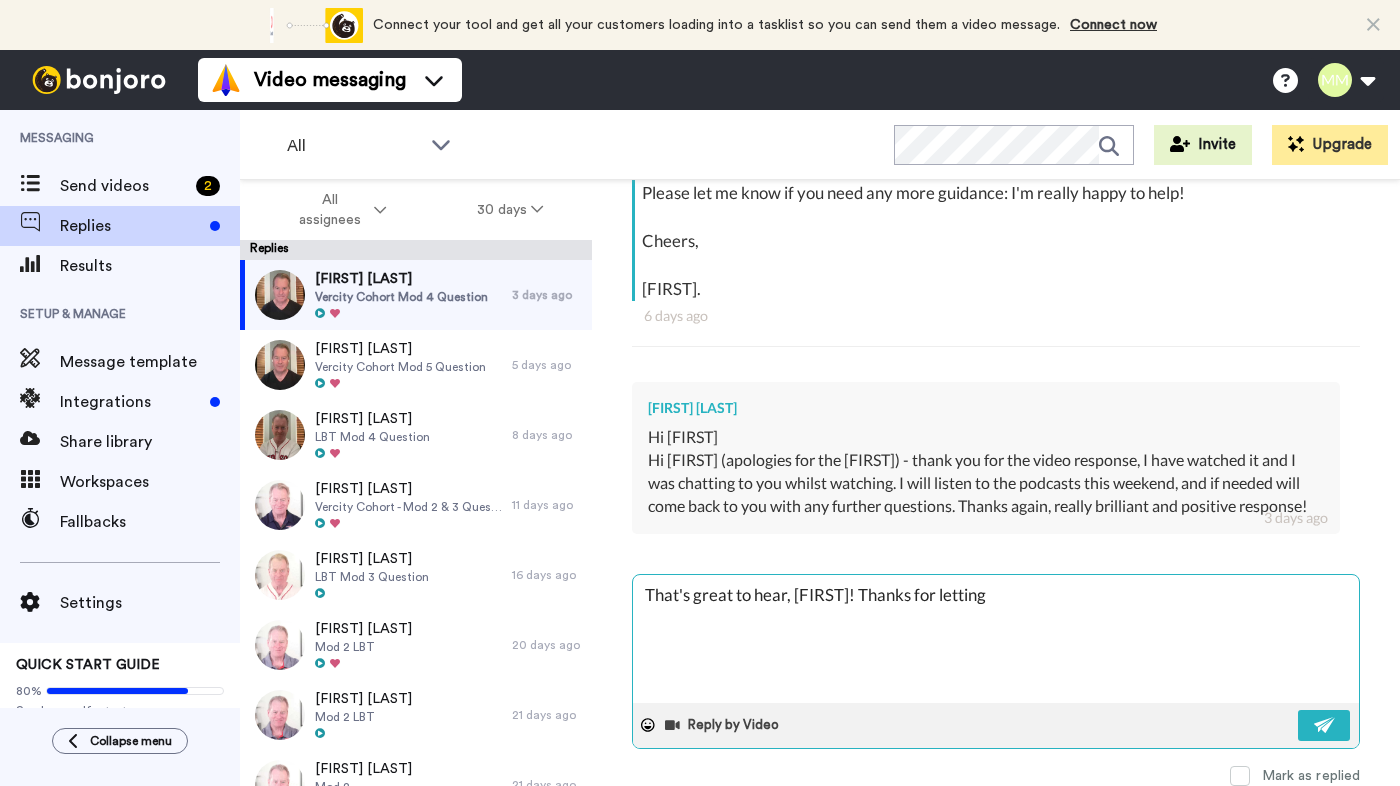 type on "x" 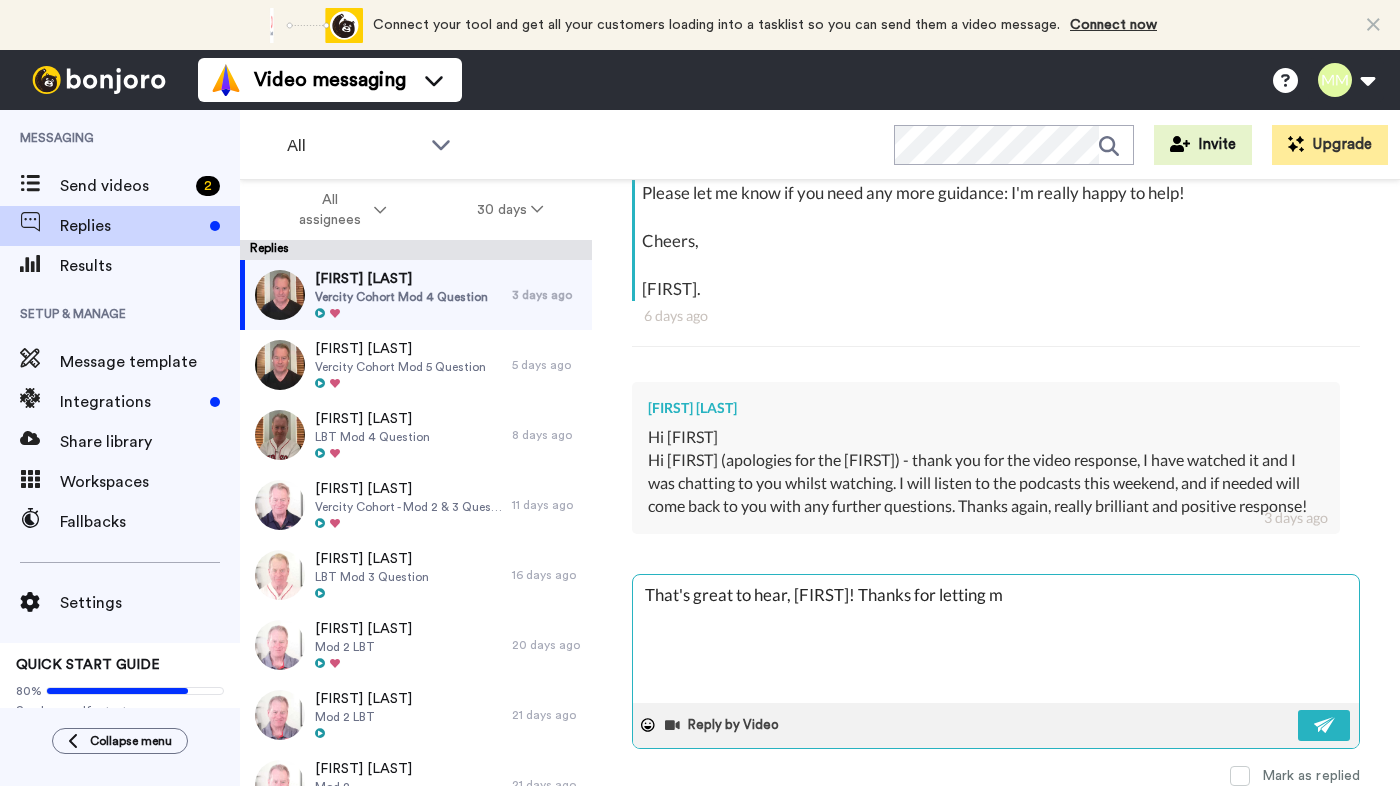 type on "x" 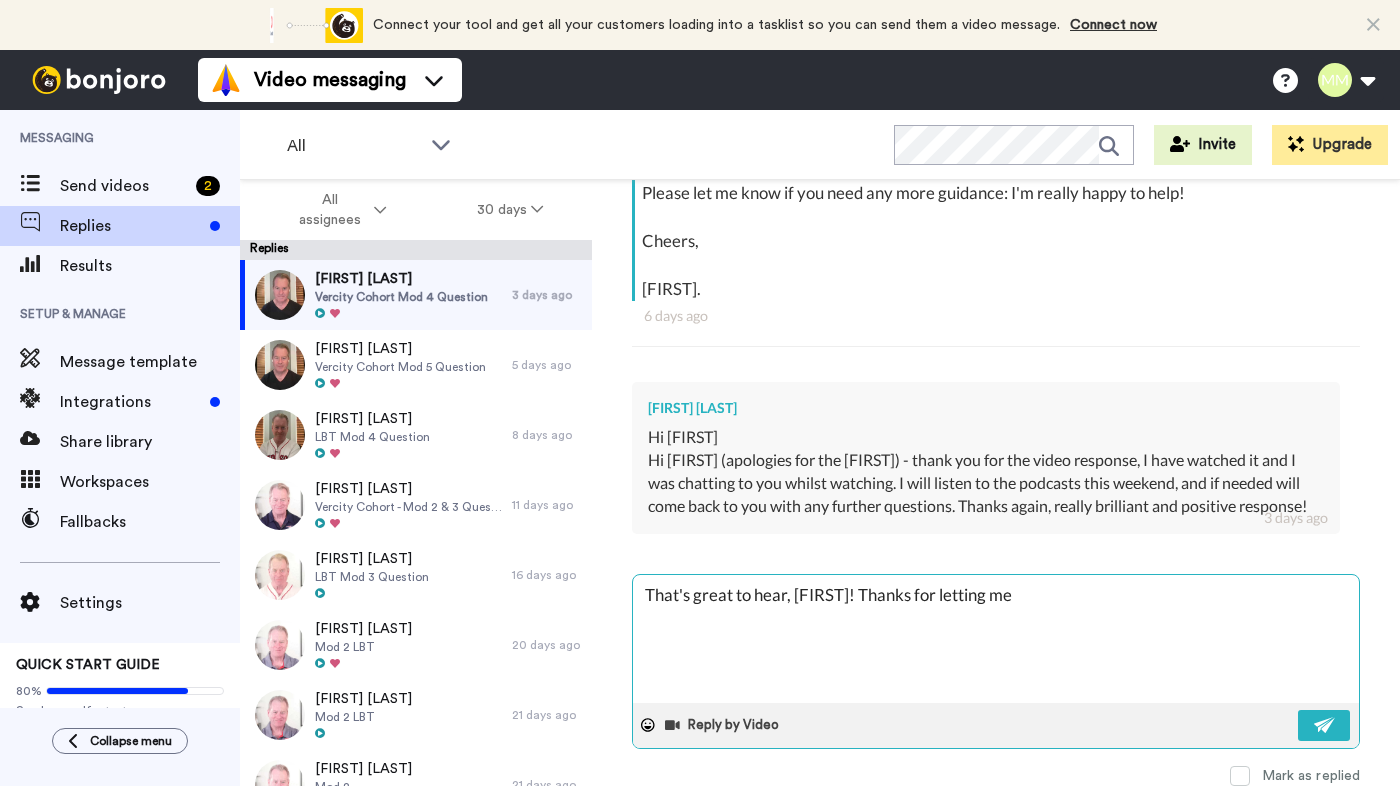 type on "x" 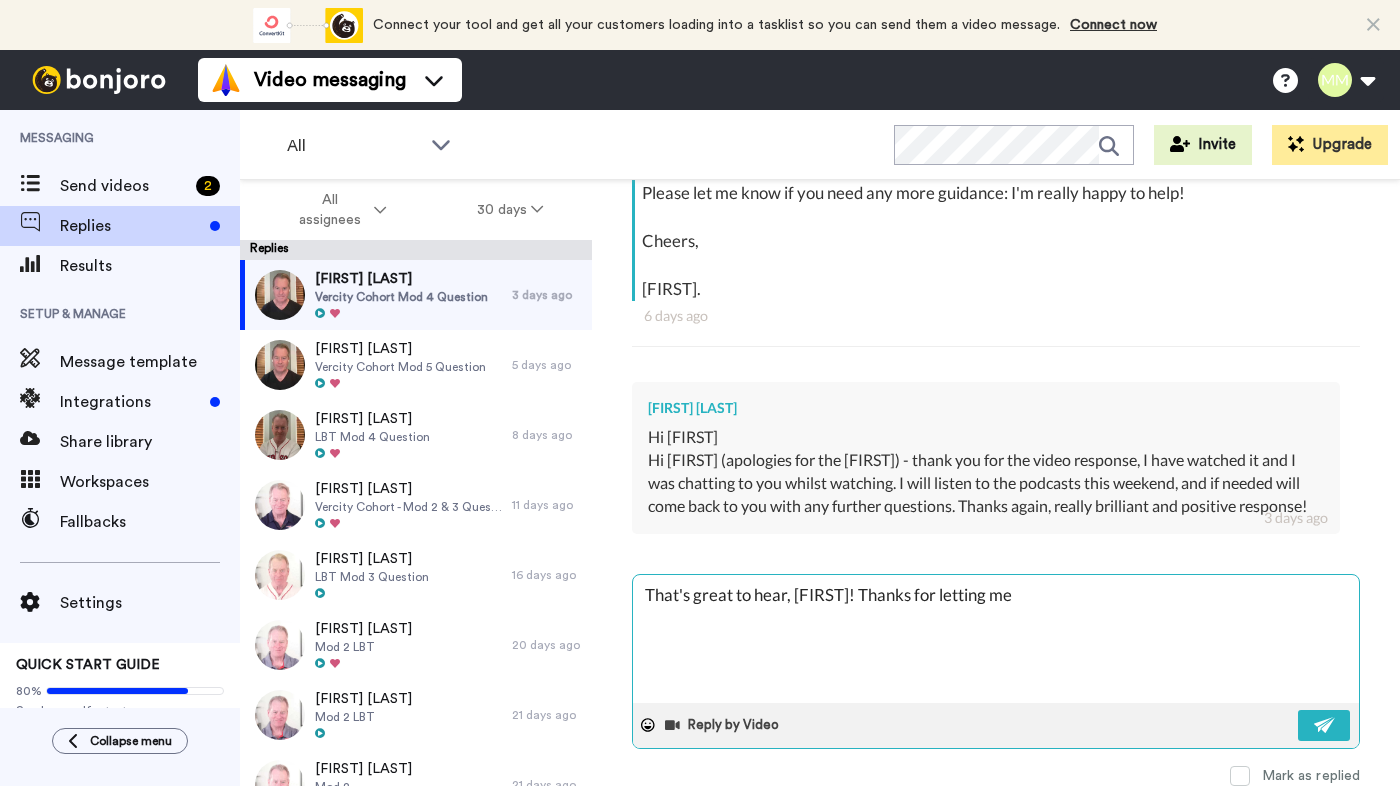 type on "x" 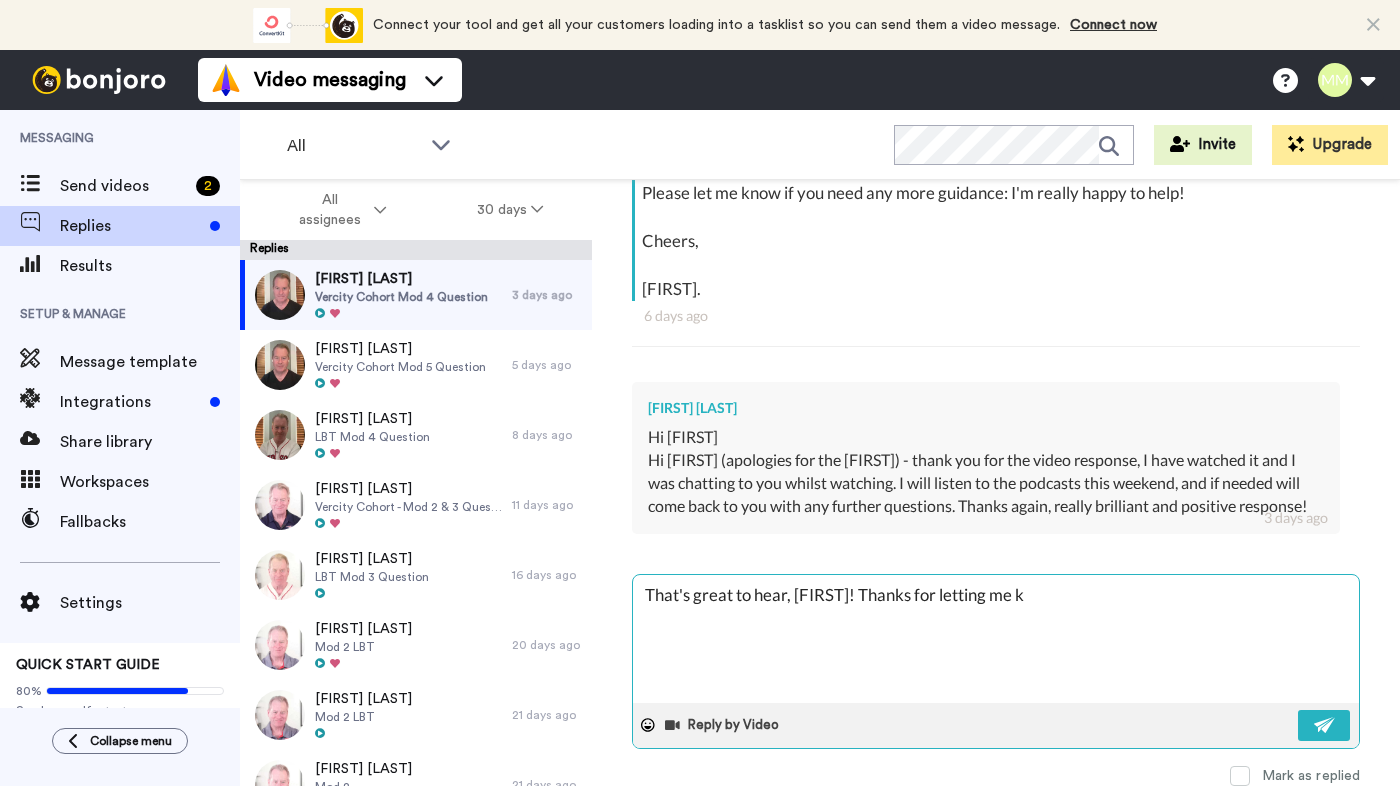 type on "That's great to hear, [FIRST]! Thanks for letting me kn" 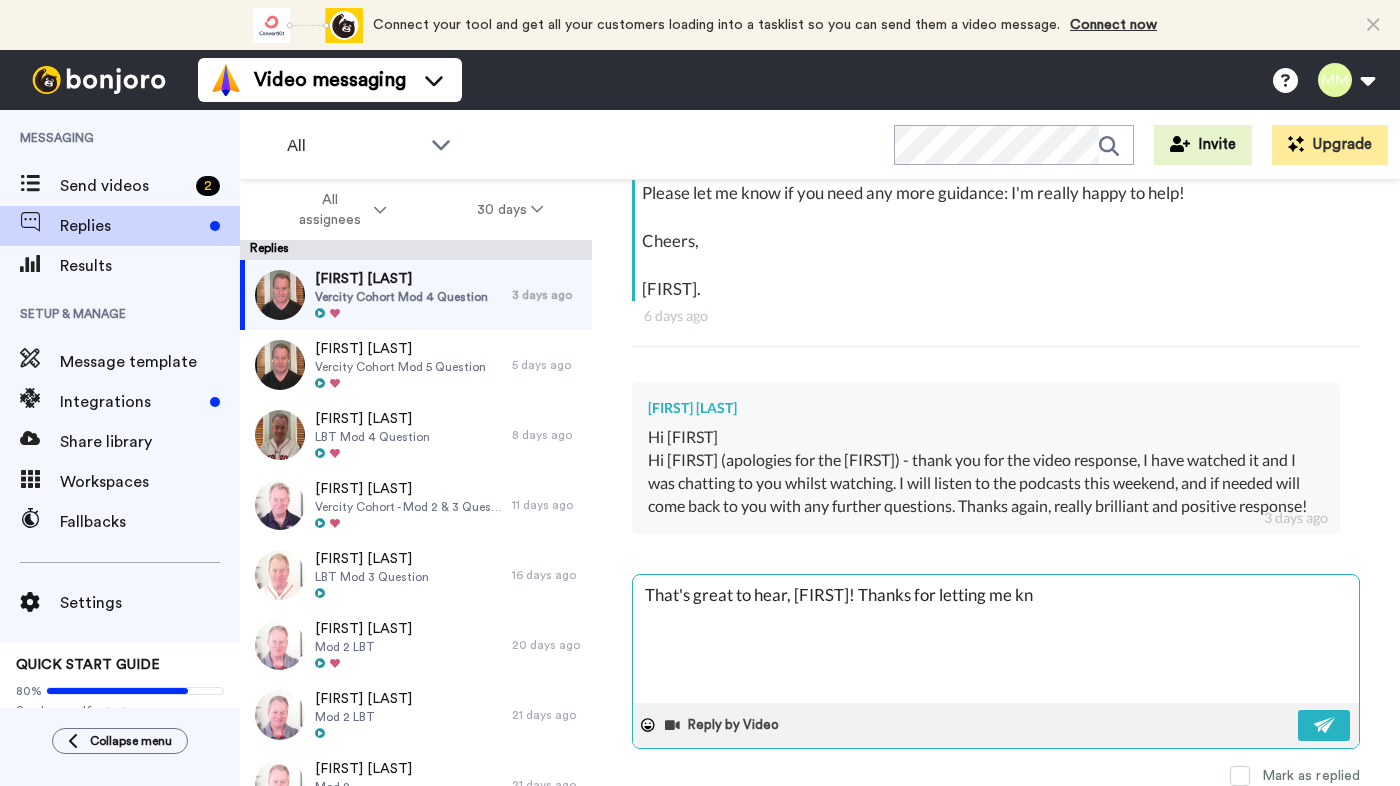 type on "x" 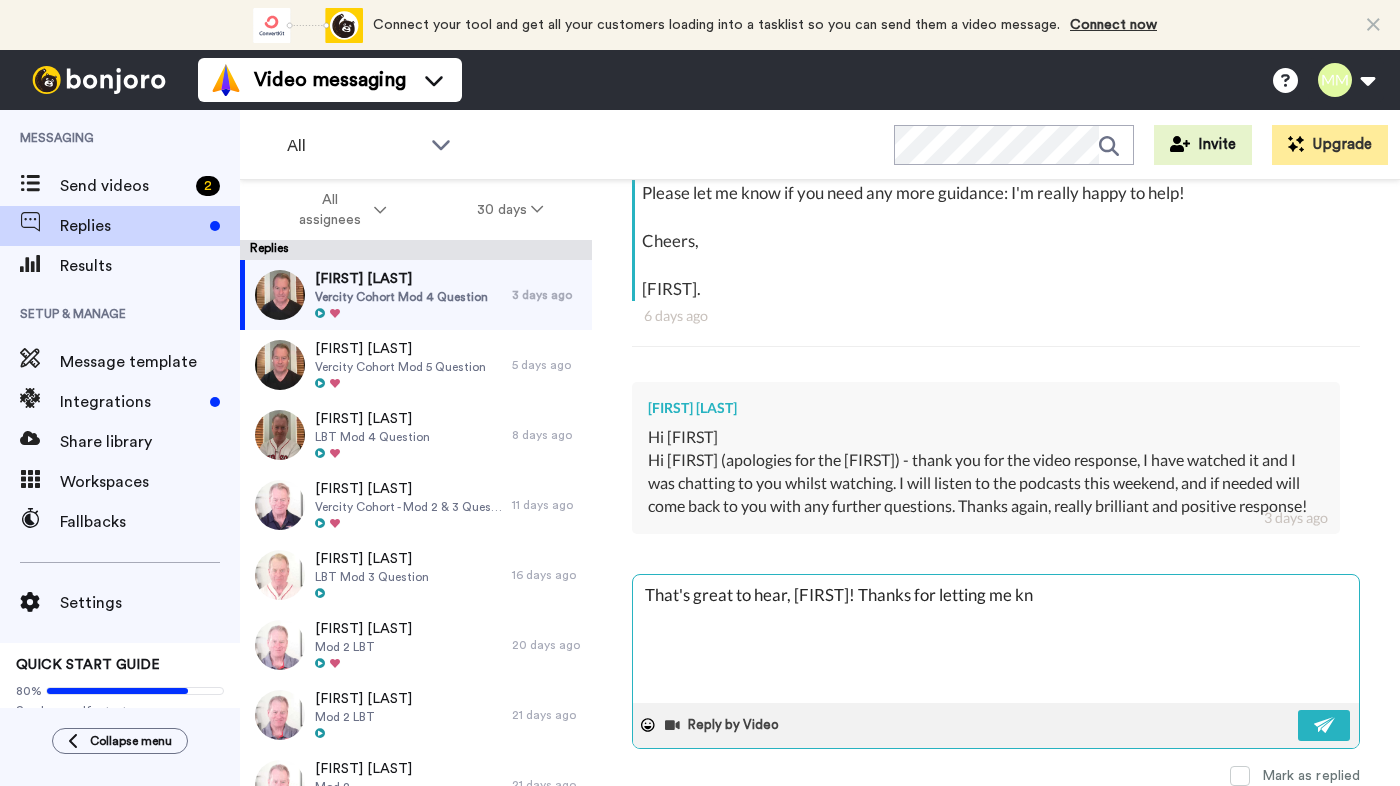 type on "That's great to hear, [FIRST]! Thanks for letting me knw" 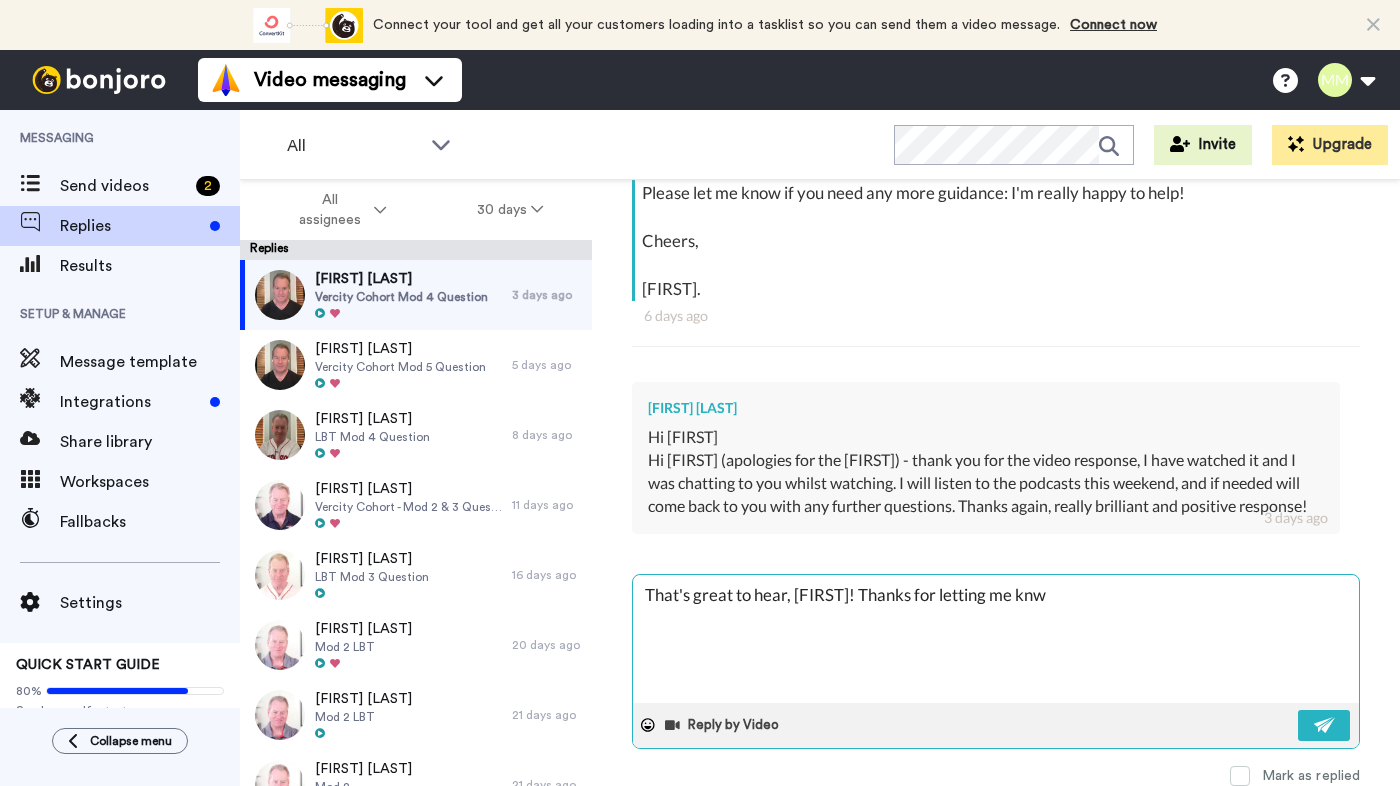 type on "x" 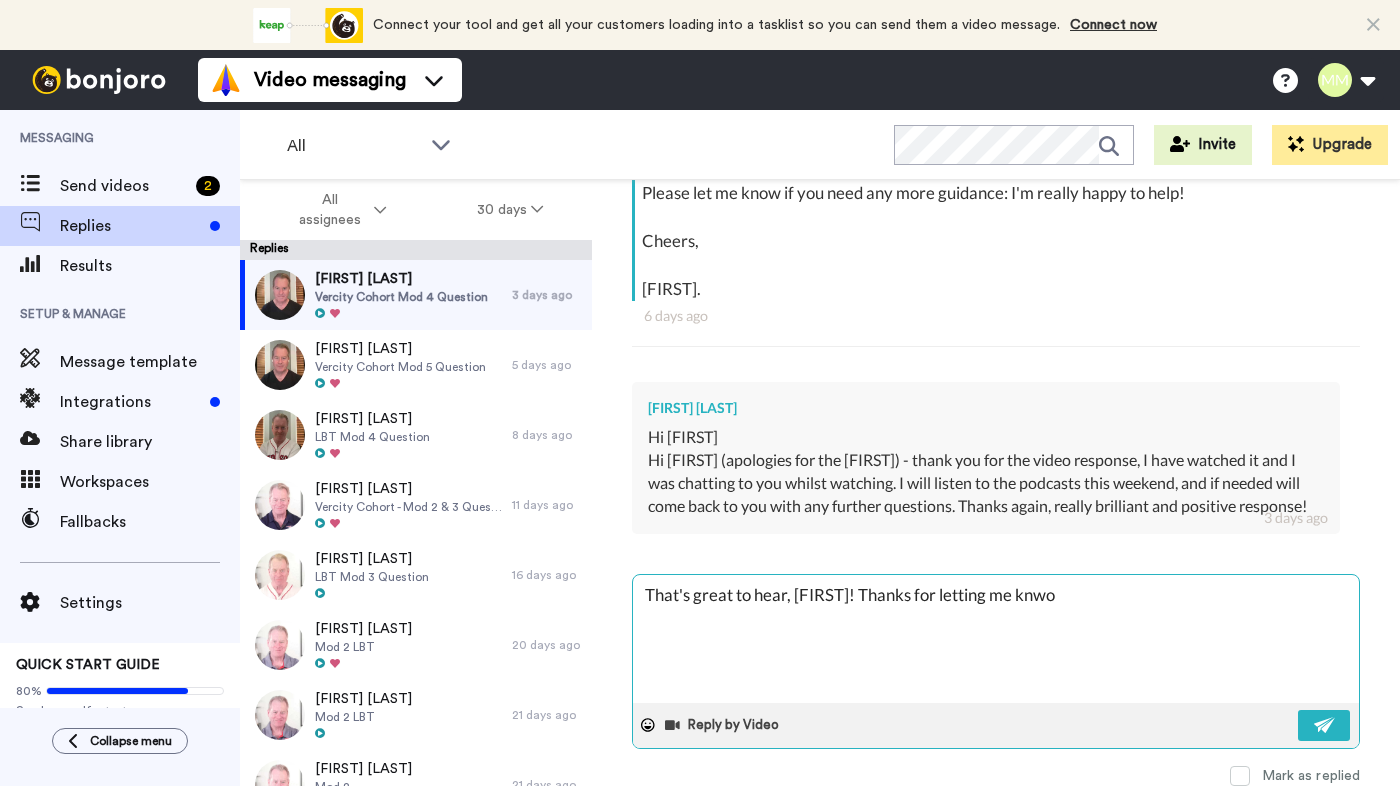 type on "x" 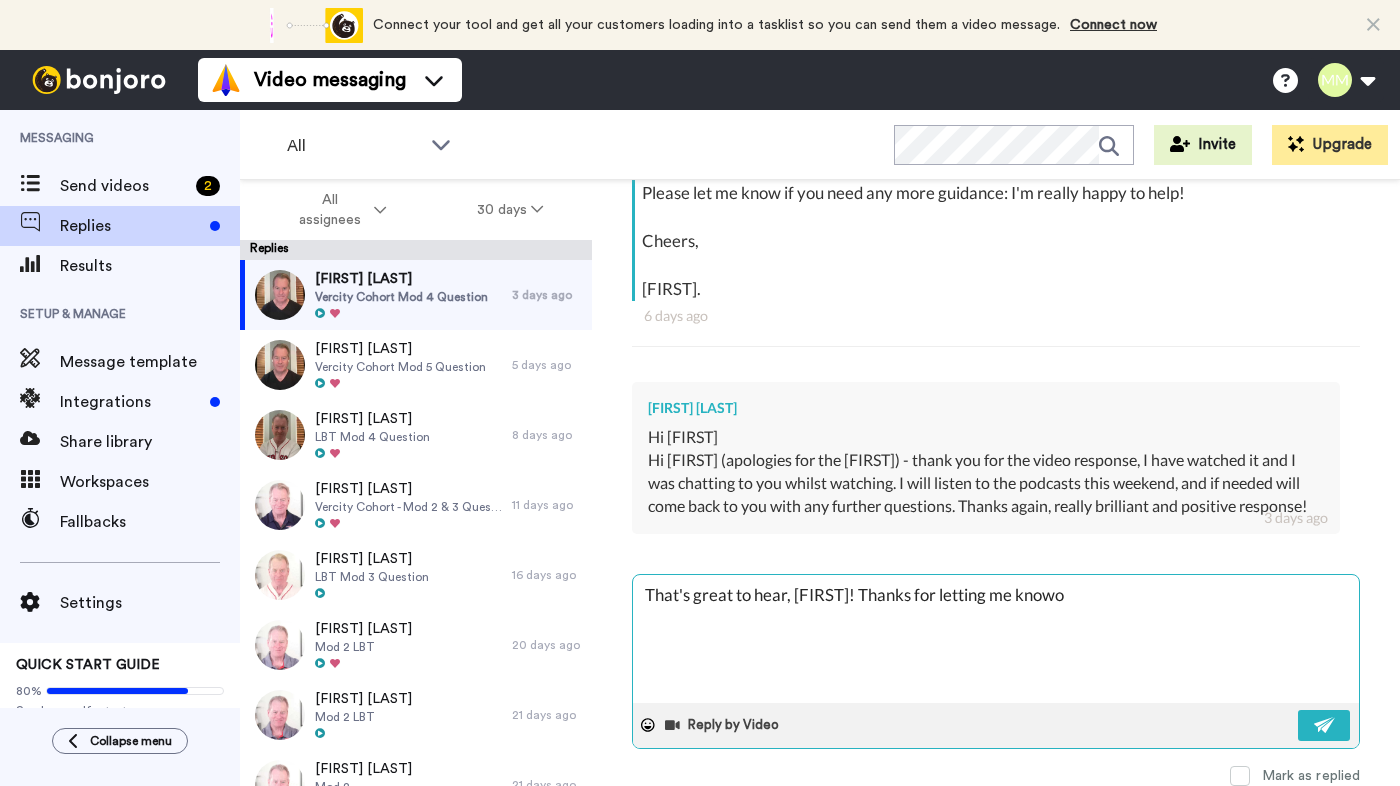 type on "x" 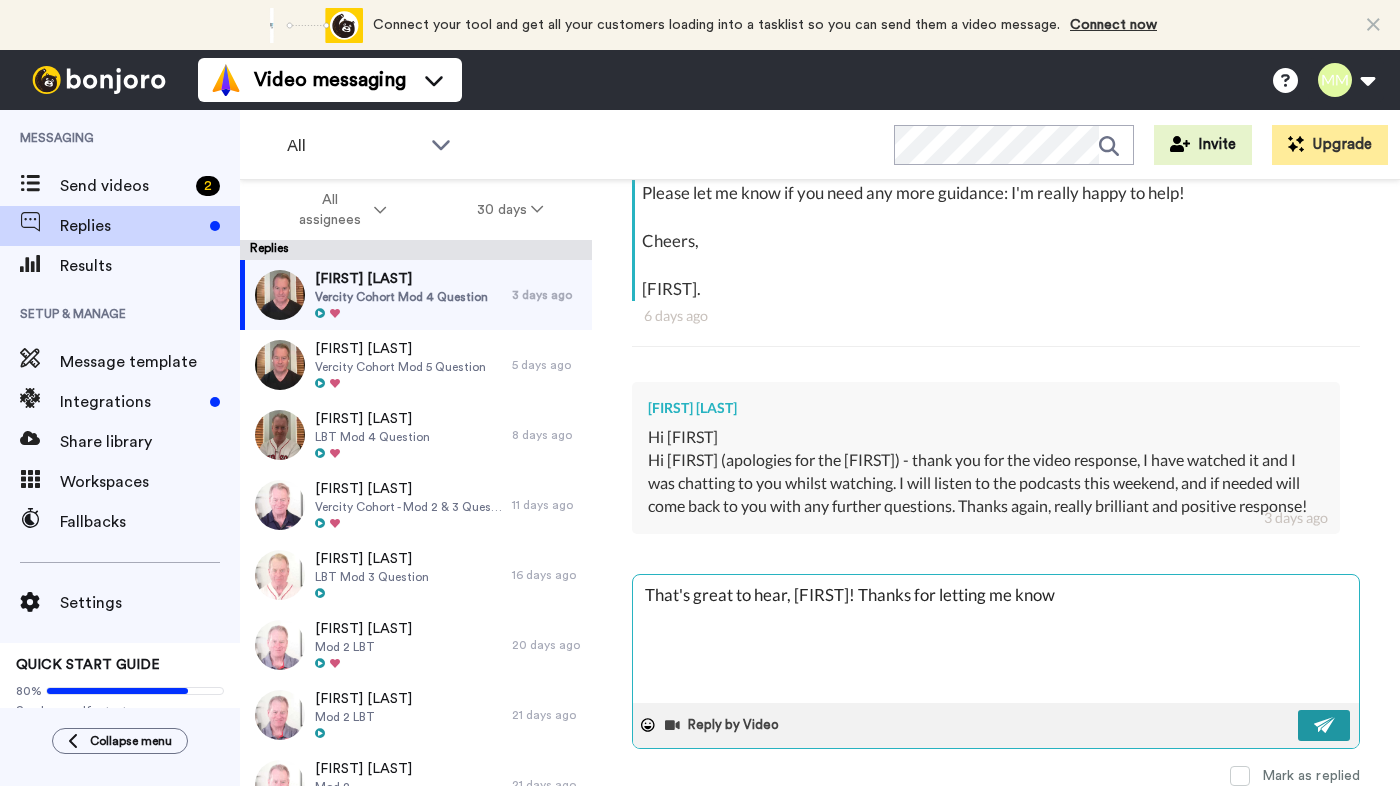 type on "That's great to hear, [FIRST]! Thanks for letting me know" 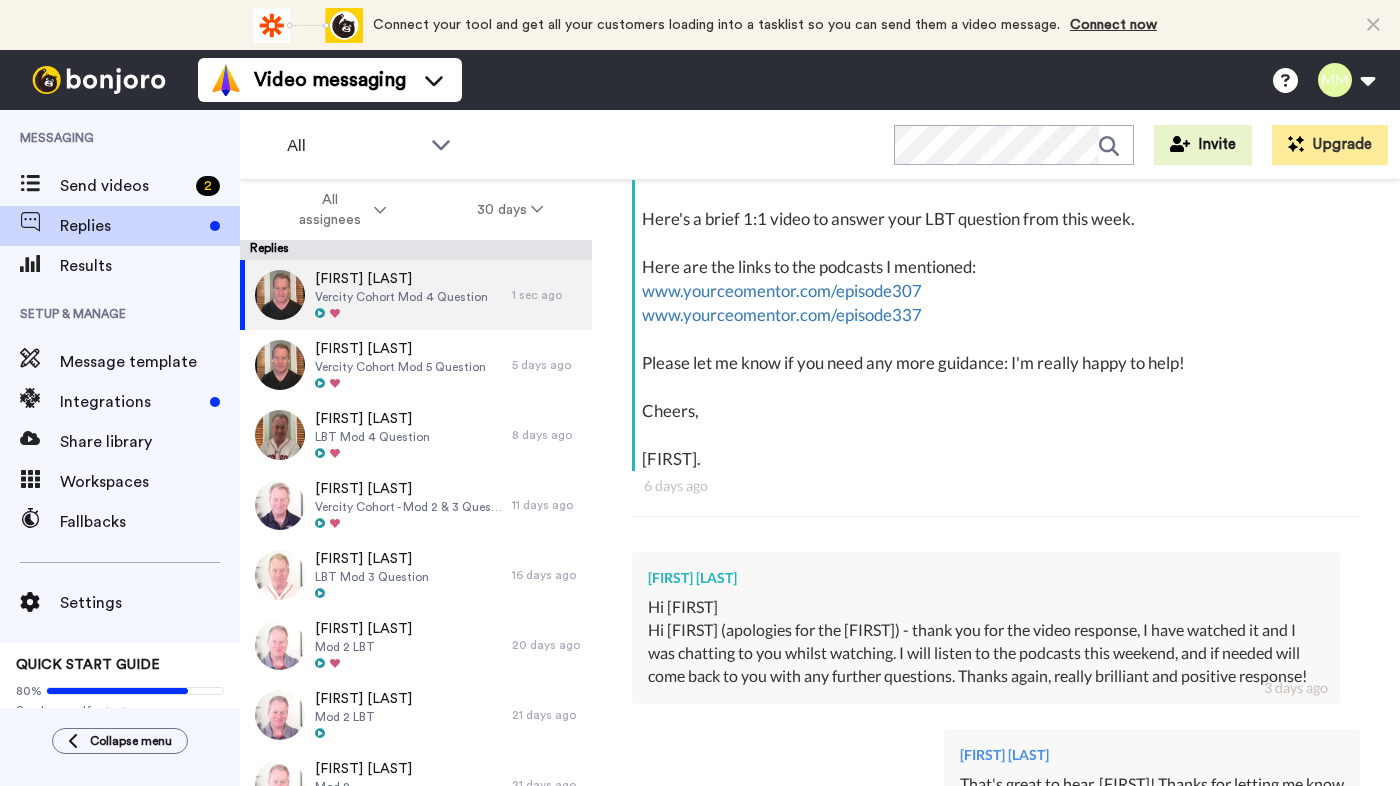 scroll, scrollTop: 0, scrollLeft: 0, axis: both 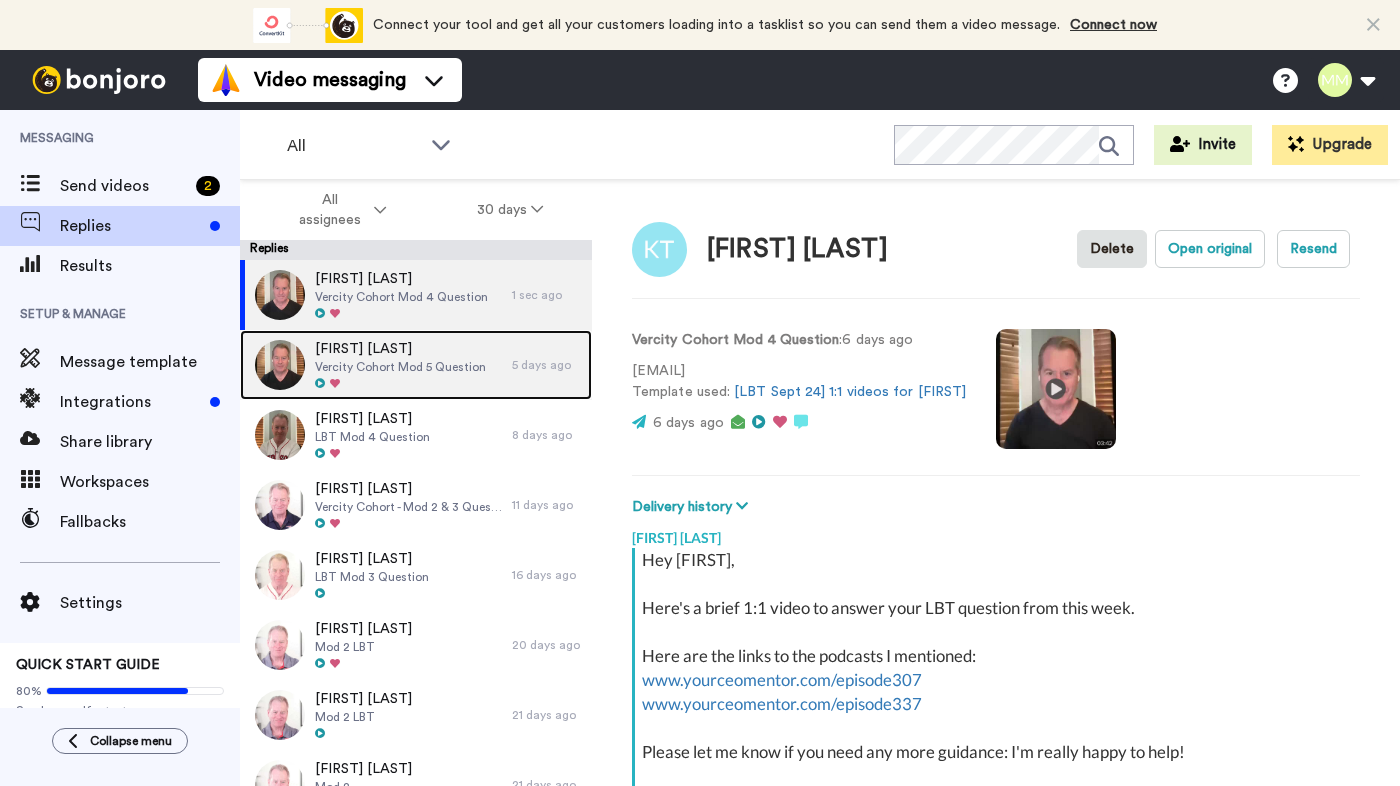 click on "Vercity Cohort Mod 5 Question" at bounding box center (400, 367) 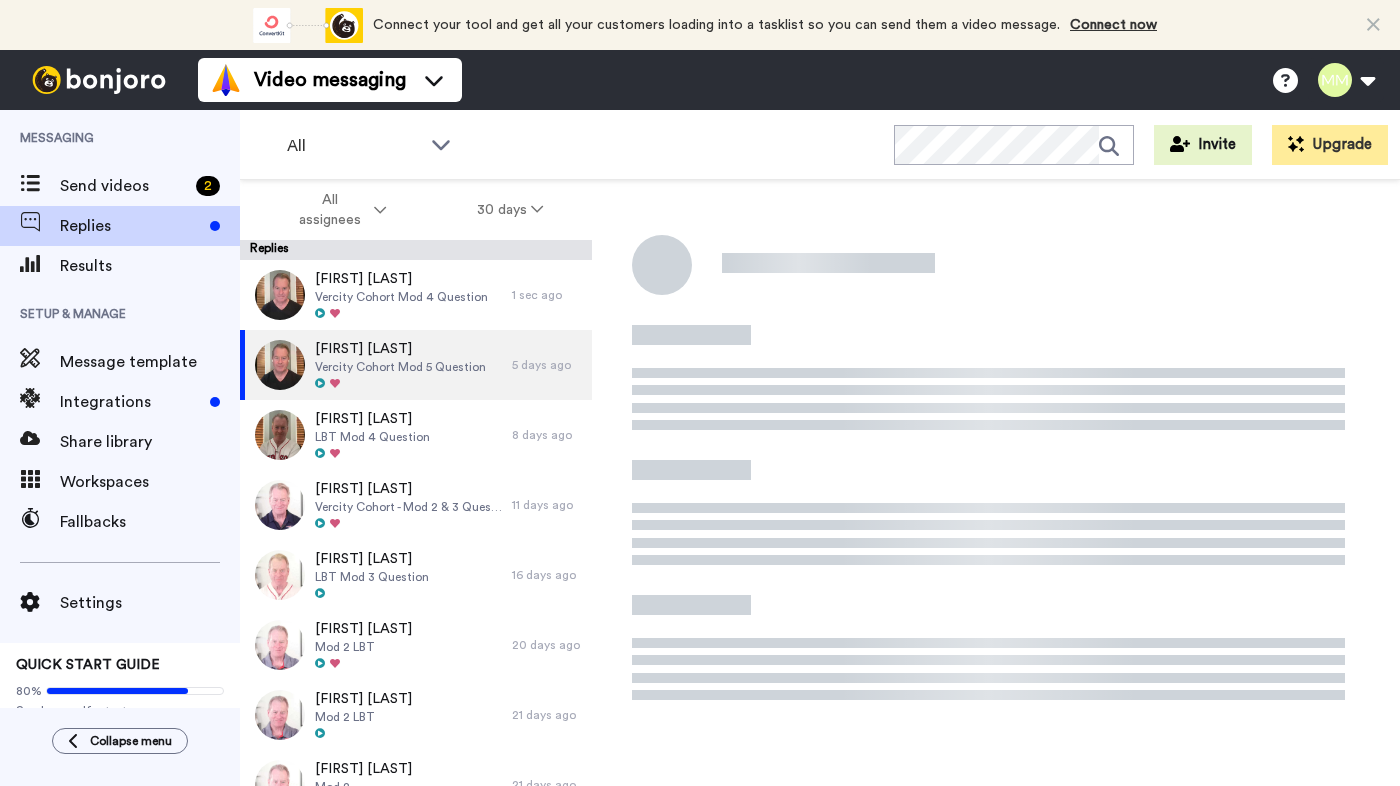 type on "x" 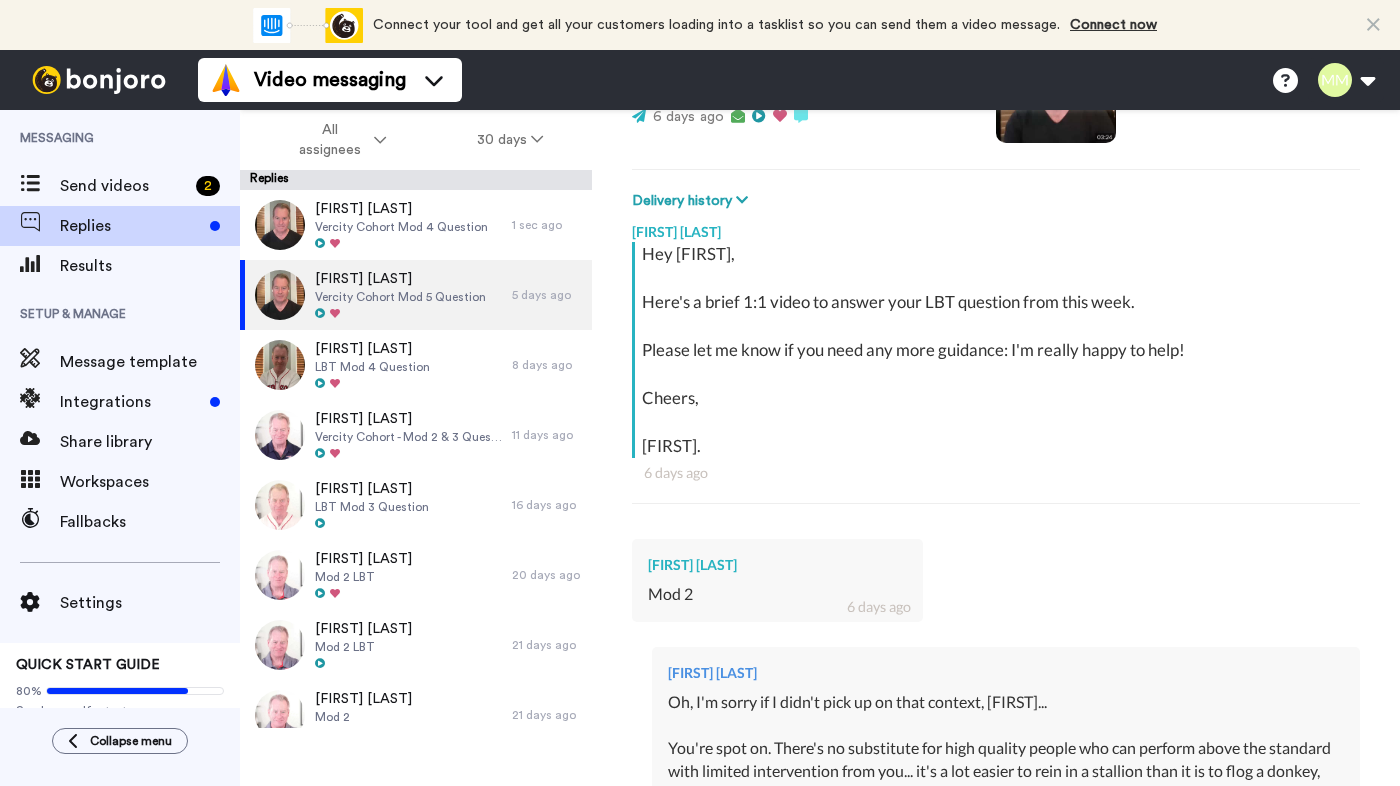 scroll, scrollTop: 0, scrollLeft: 0, axis: both 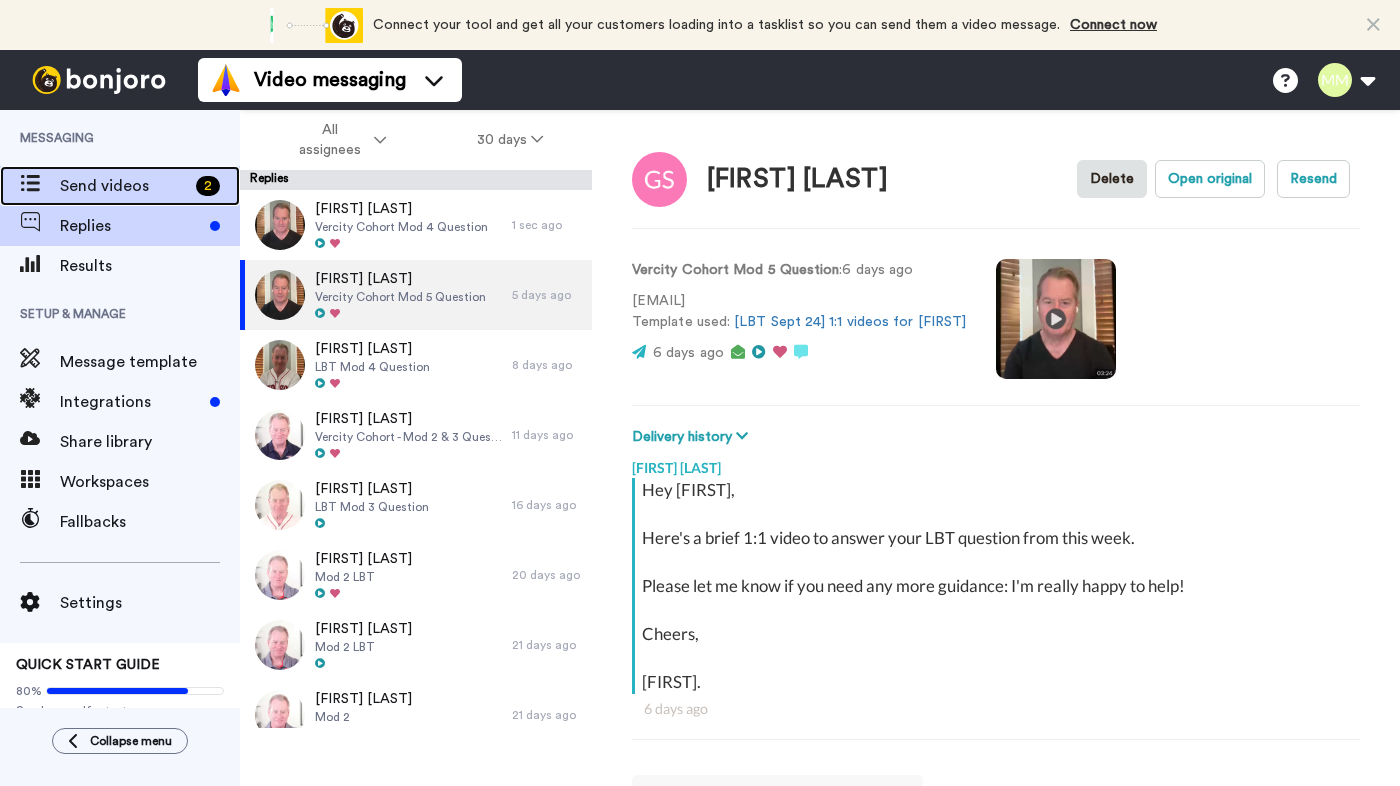 click on "Send videos" at bounding box center (124, 186) 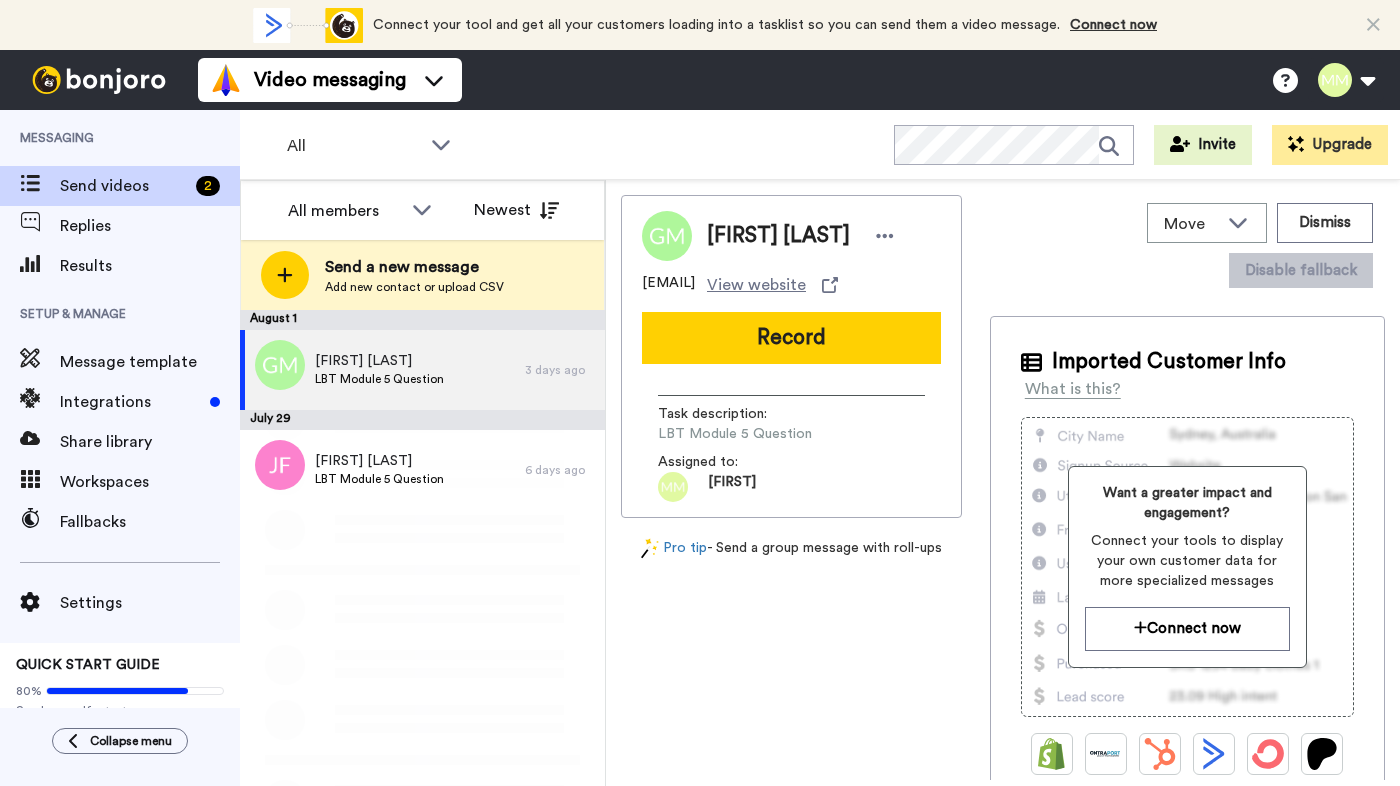 scroll, scrollTop: 0, scrollLeft: 0, axis: both 